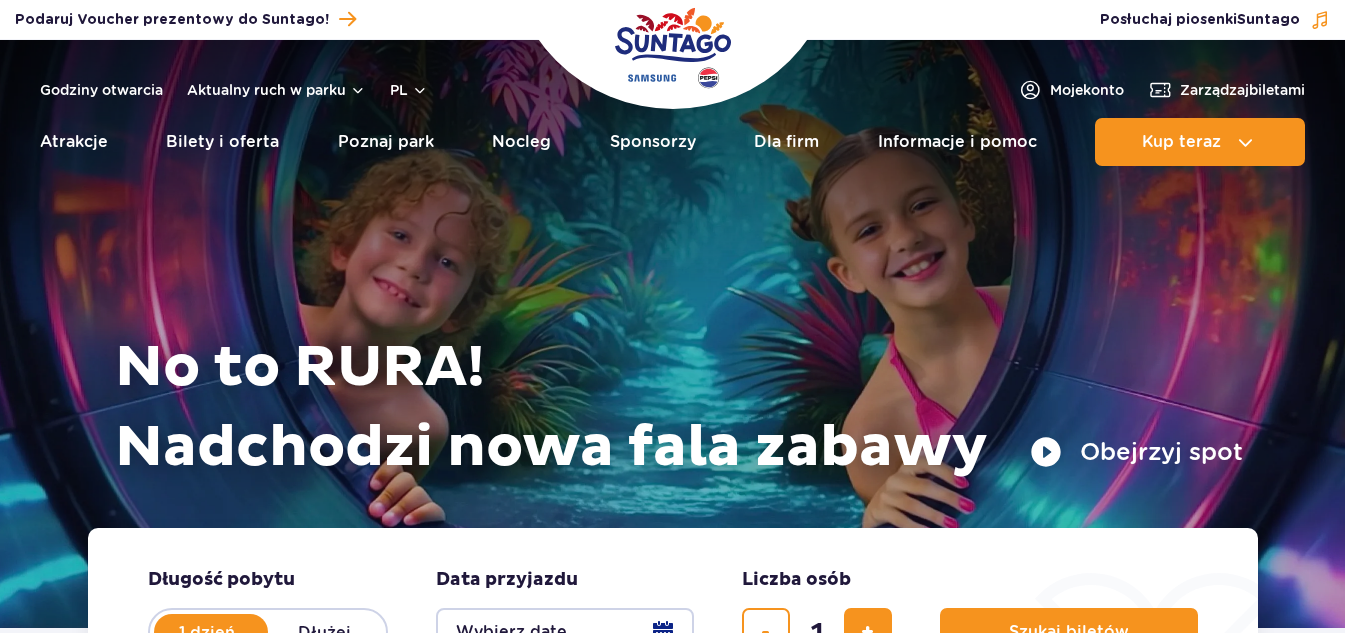 scroll, scrollTop: 135, scrollLeft: 0, axis: vertical 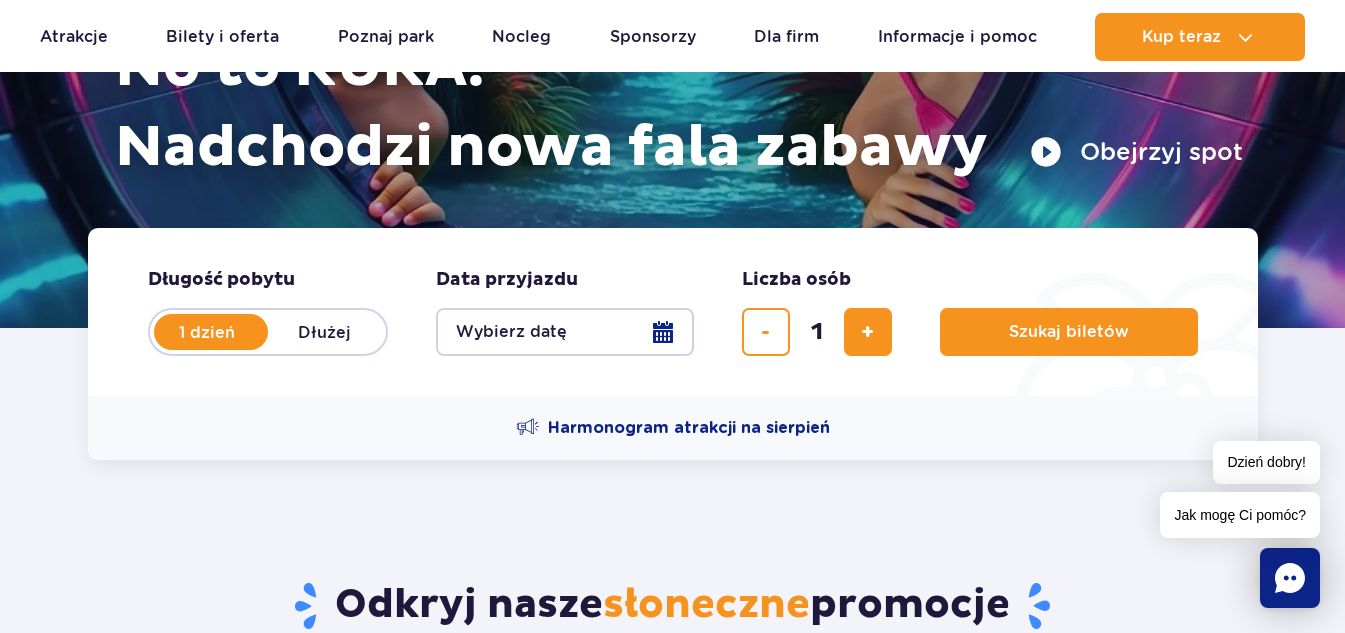 click on "Wybierz datę" at bounding box center (565, 332) 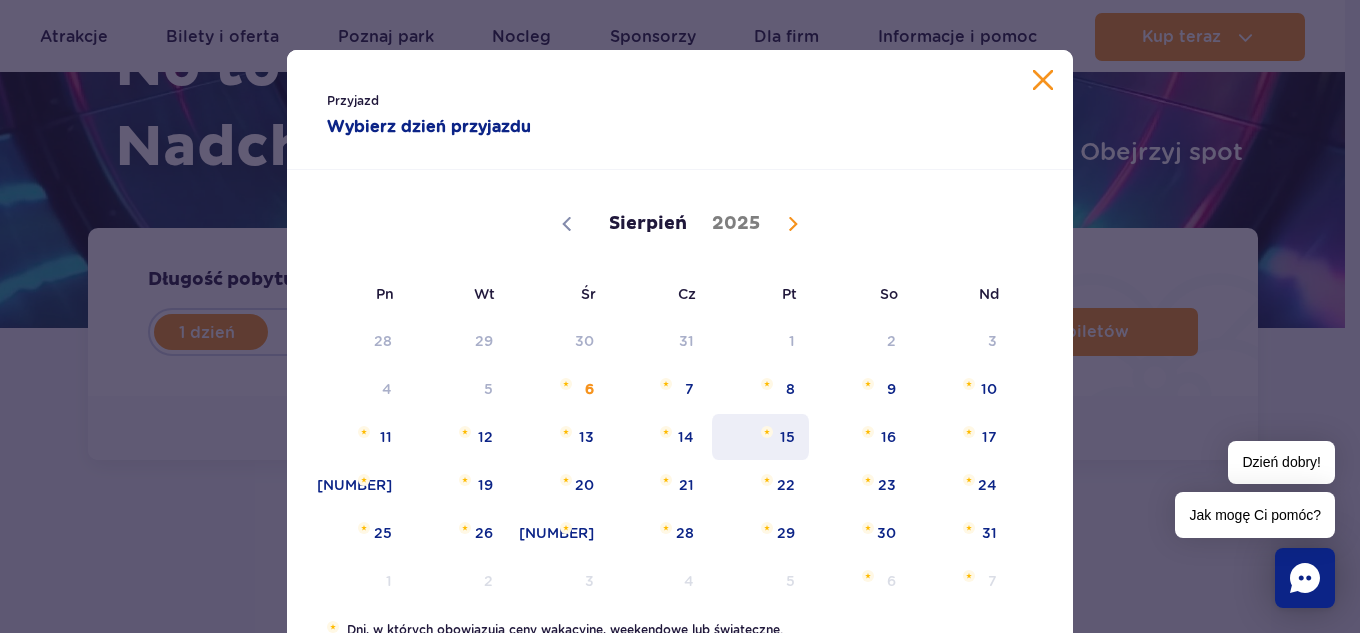 click on "15" at bounding box center (760, 437) 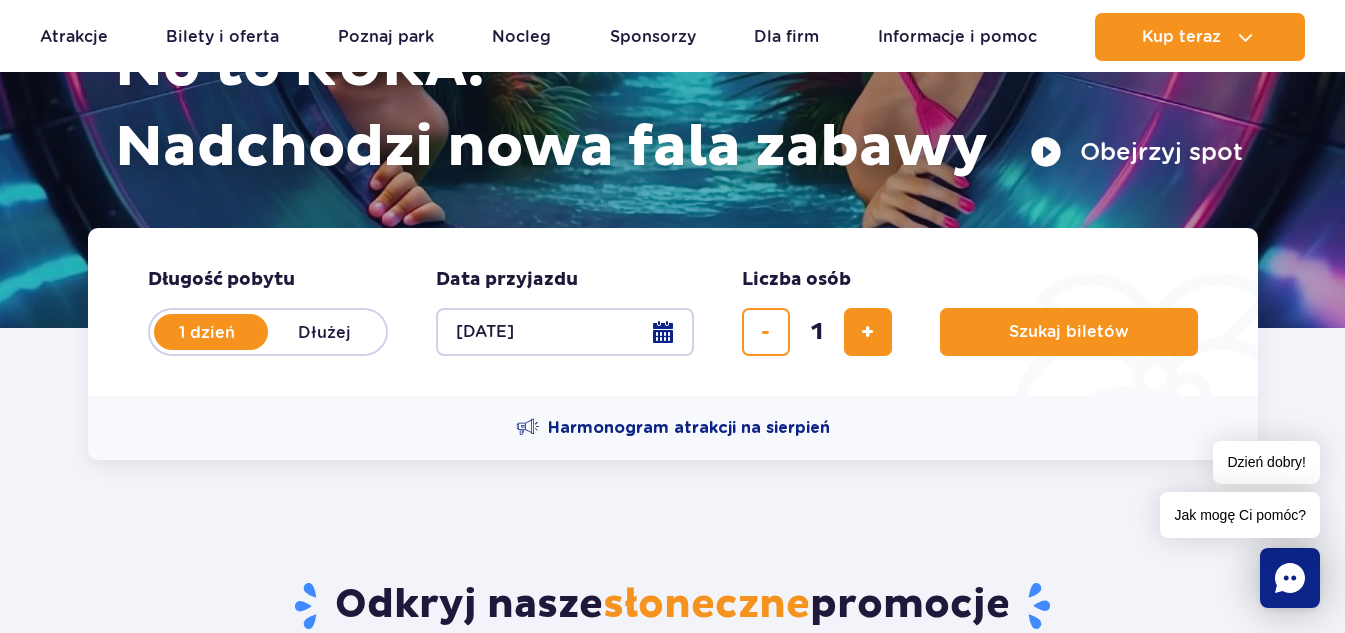 click on "Dłużej" at bounding box center [325, 332] 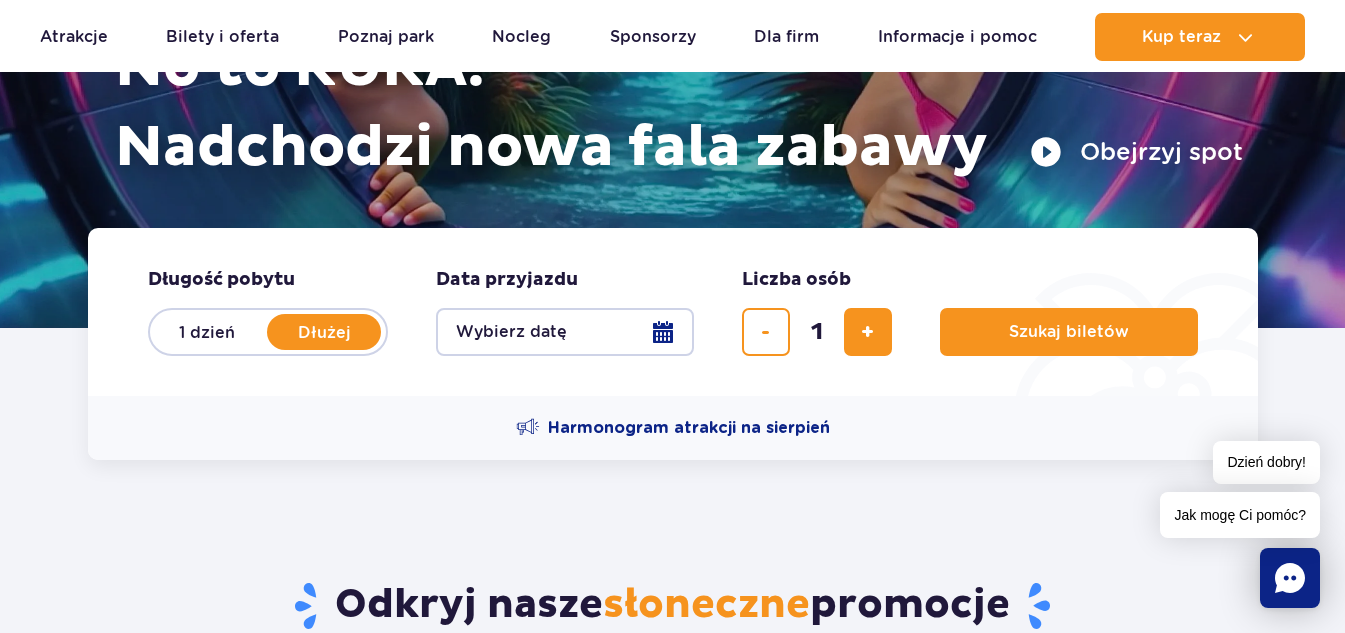 click on "Wybierz datę" at bounding box center [565, 332] 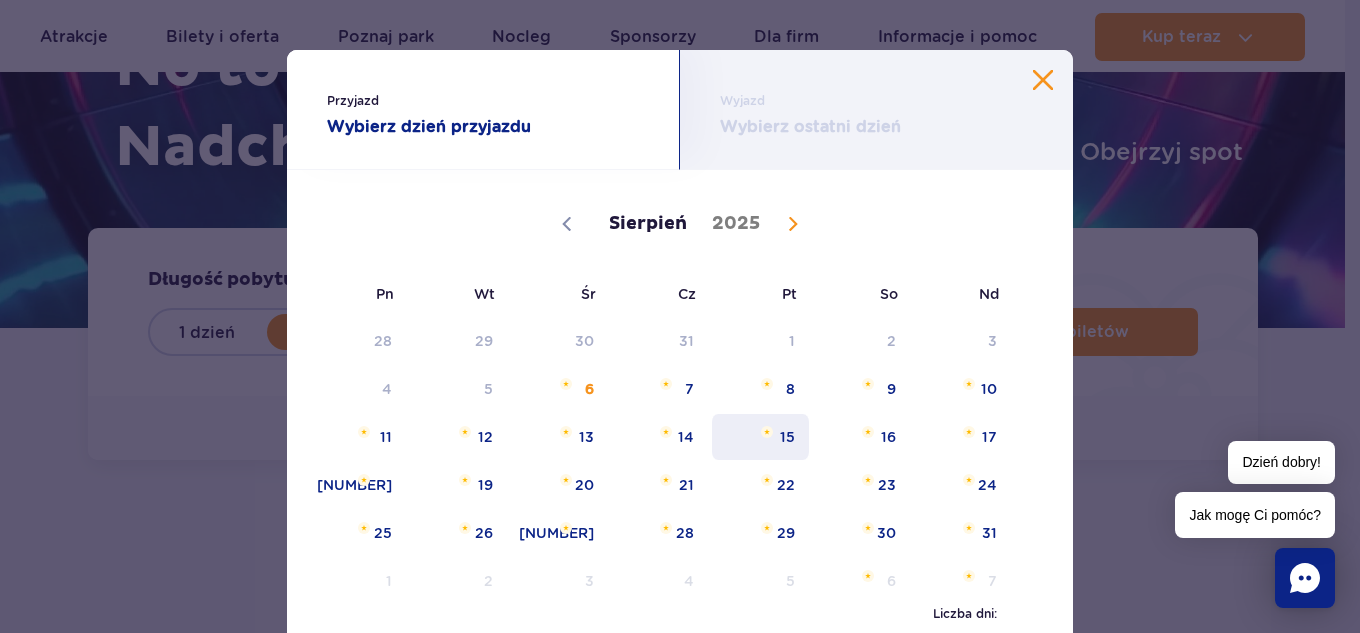 click on "15" at bounding box center (760, 437) 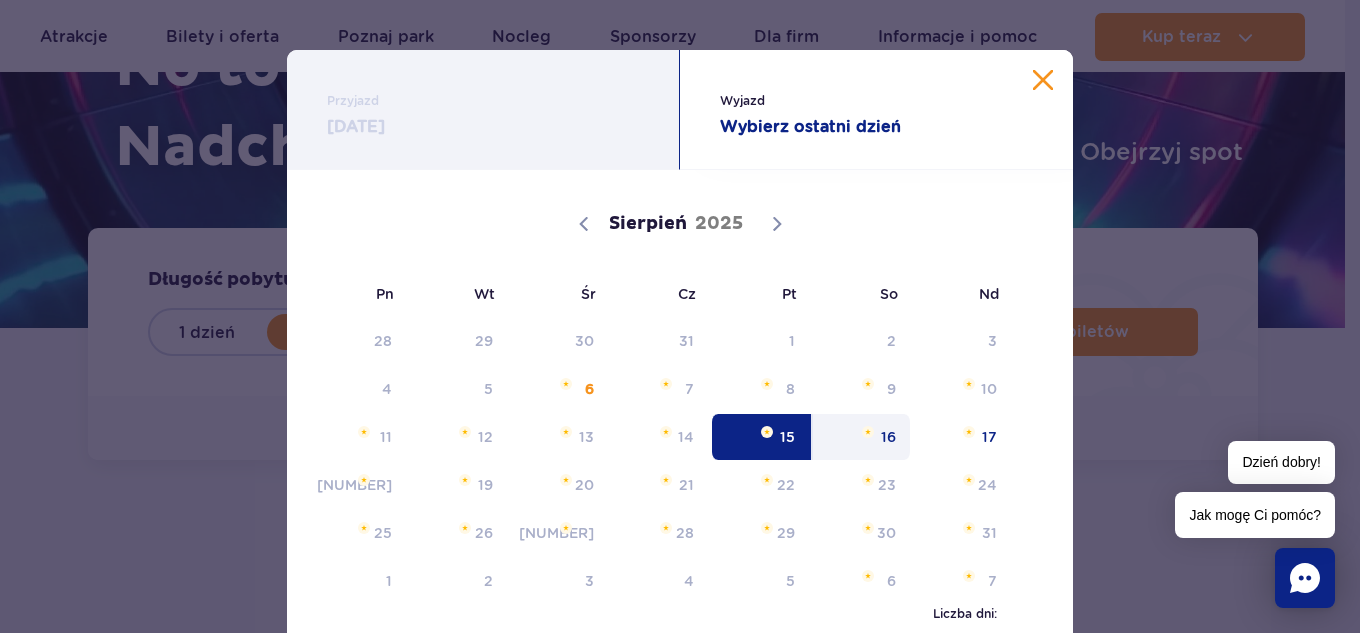 click on "16" at bounding box center [861, 437] 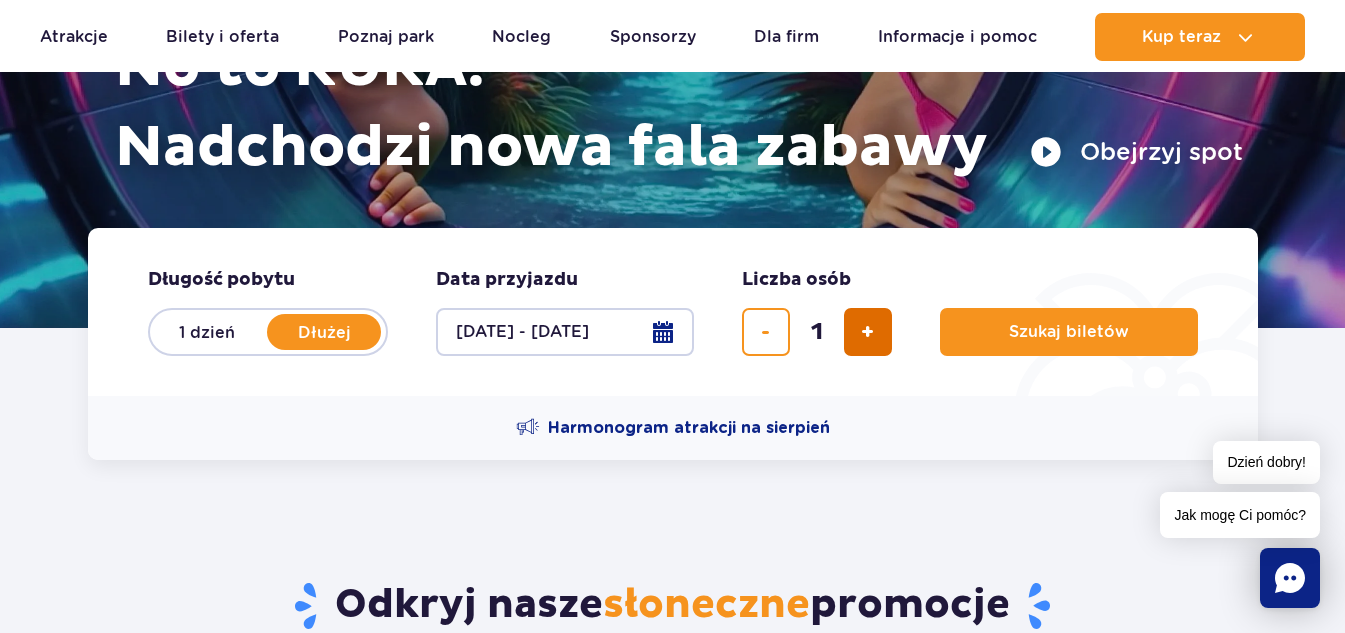 click at bounding box center [868, 332] 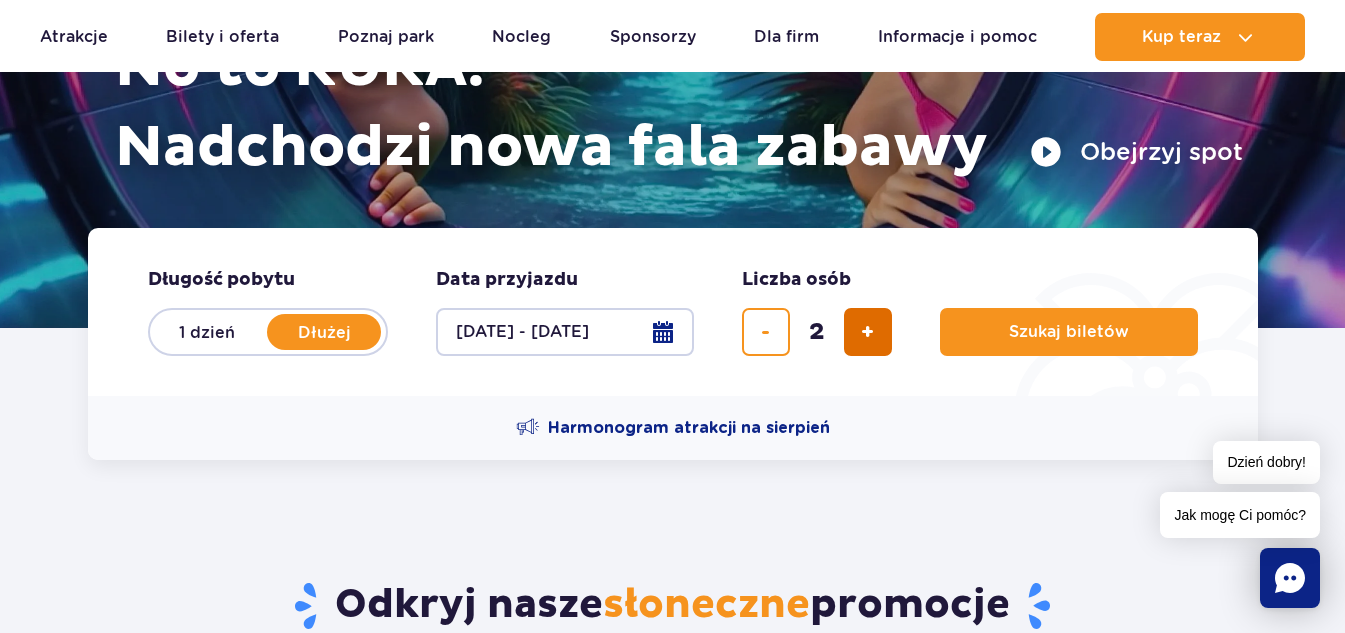 click at bounding box center (868, 332) 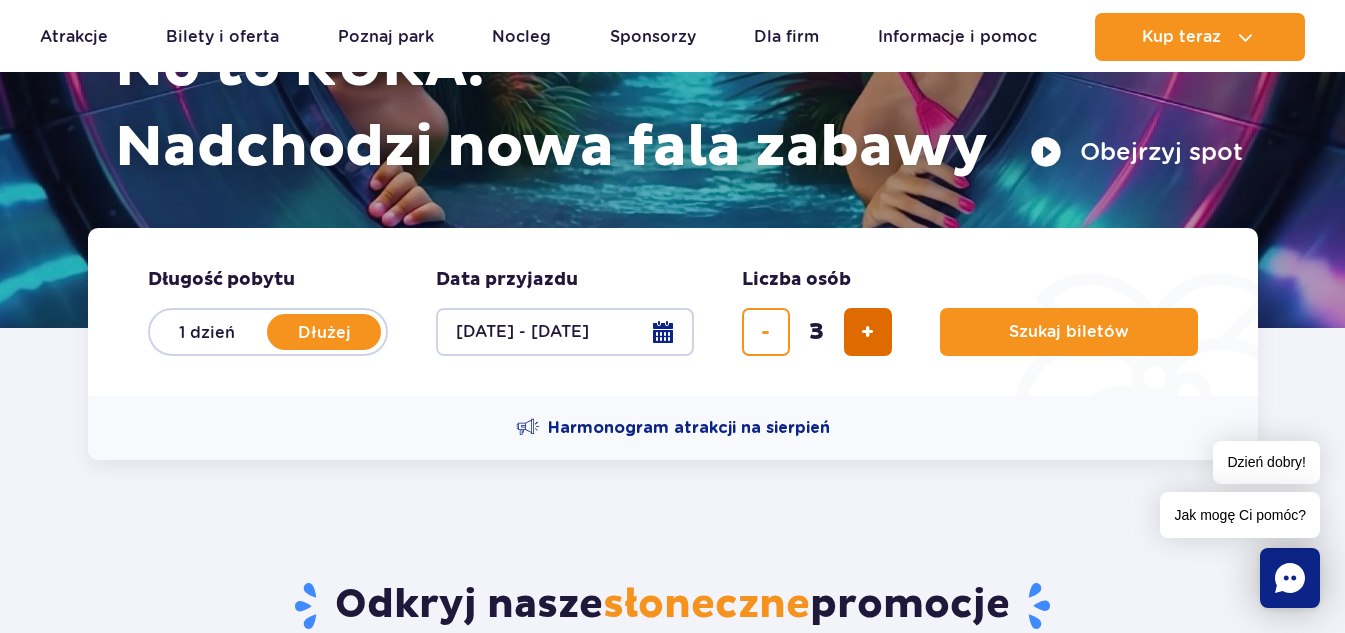 click at bounding box center (868, 332) 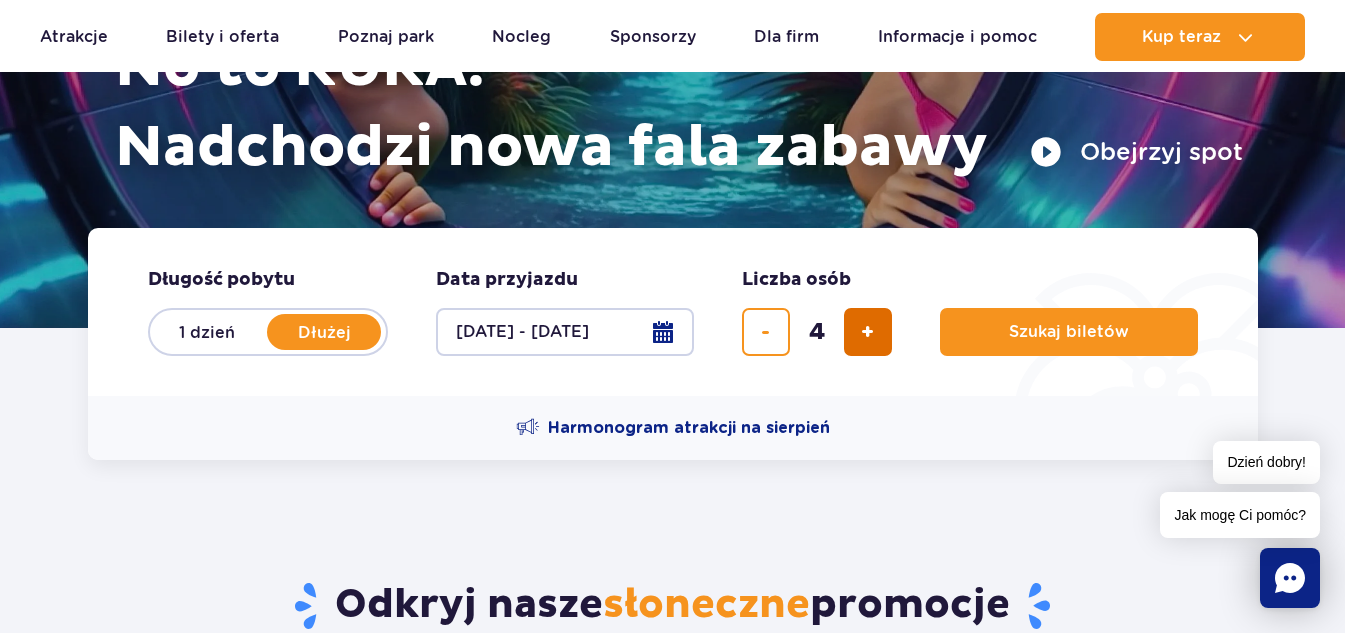 click at bounding box center [868, 332] 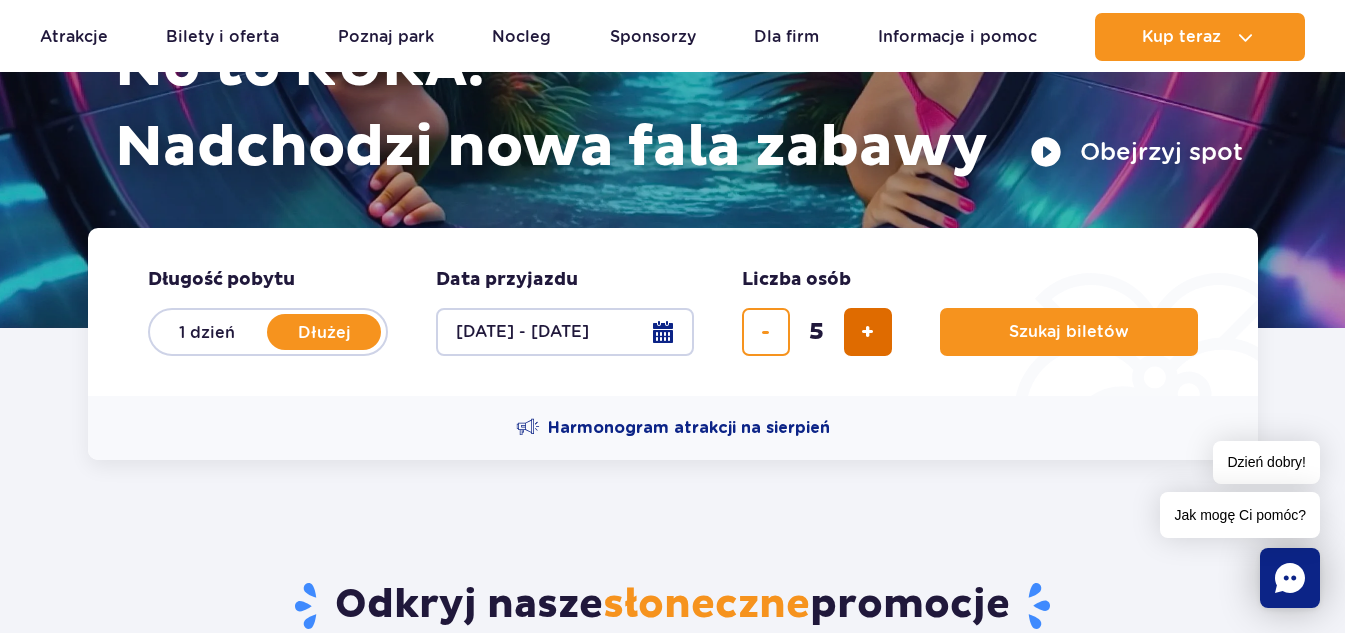 click at bounding box center [868, 332] 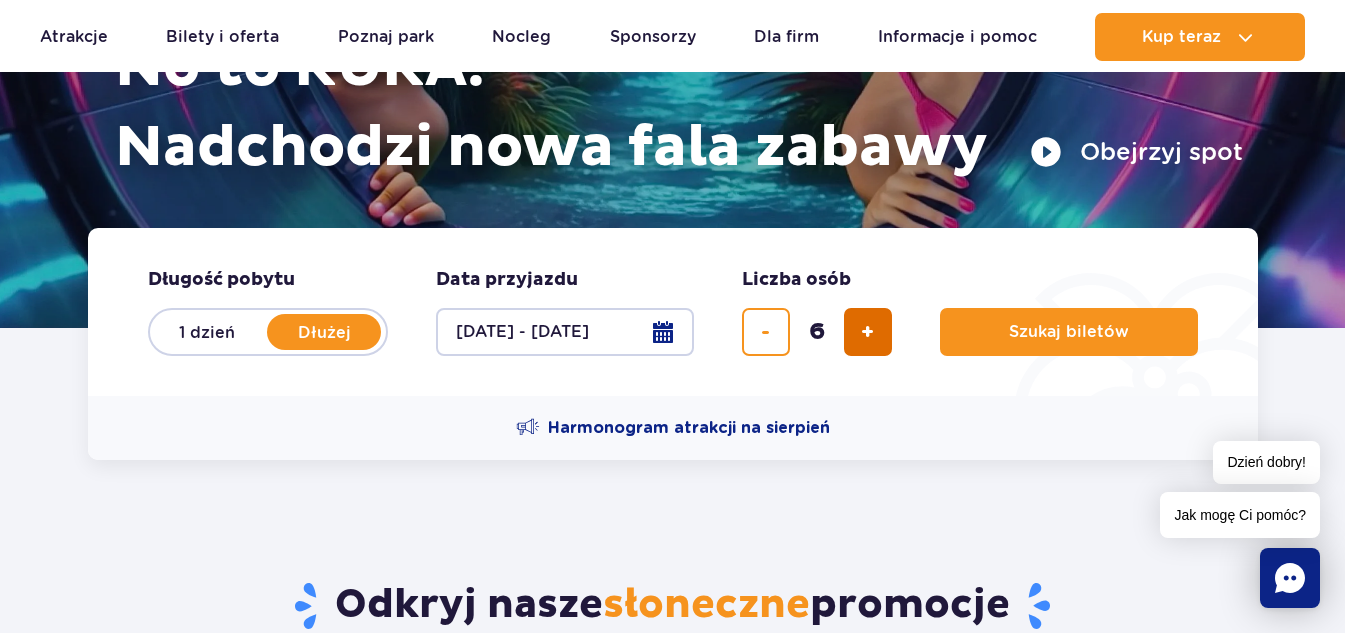 click at bounding box center [868, 332] 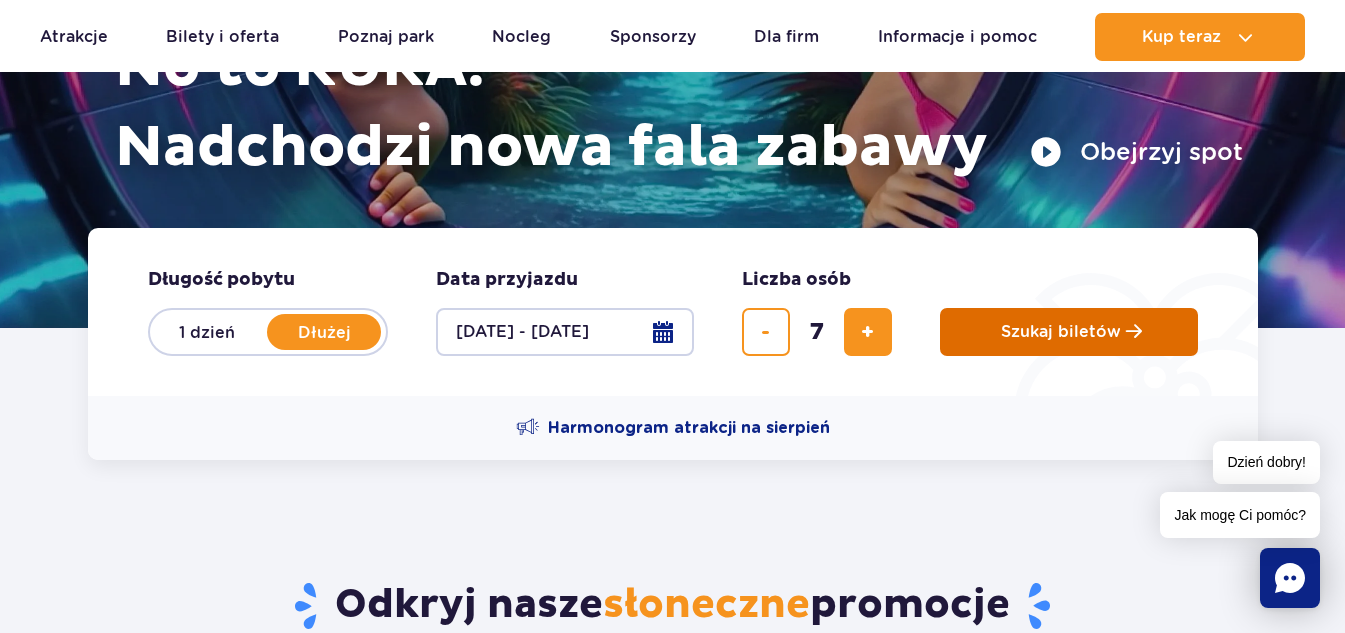 click on "Szukaj biletów" at bounding box center [1061, 332] 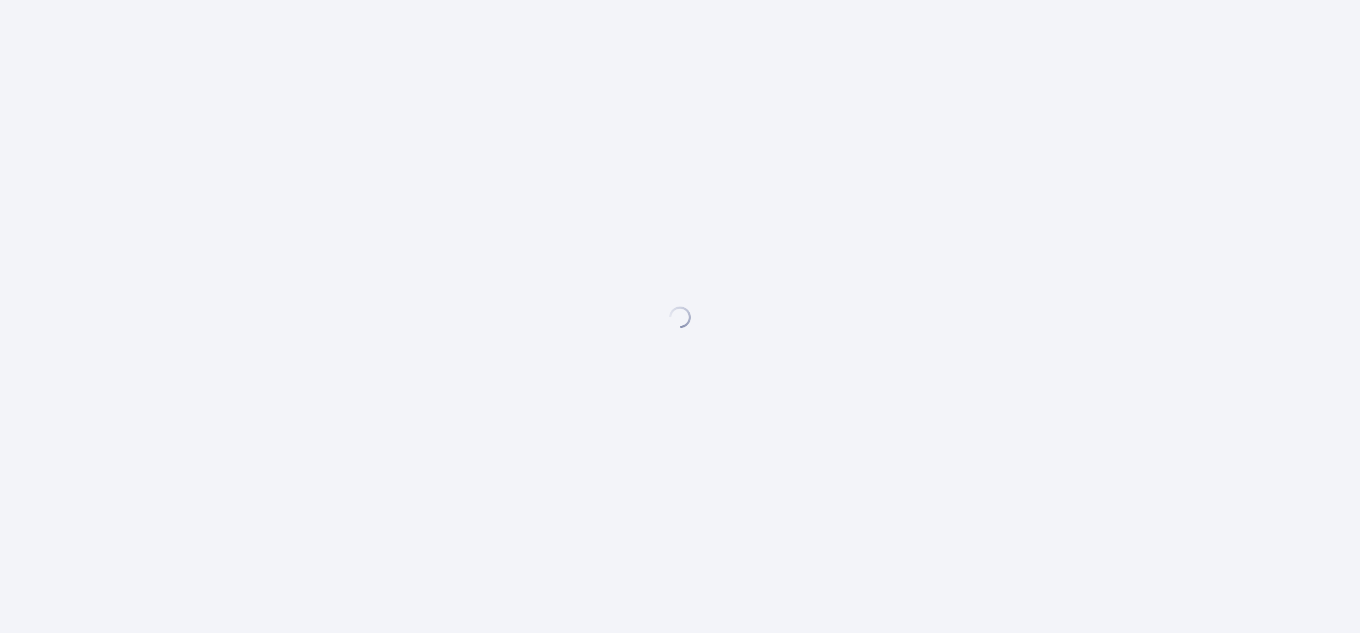 scroll, scrollTop: 0, scrollLeft: 0, axis: both 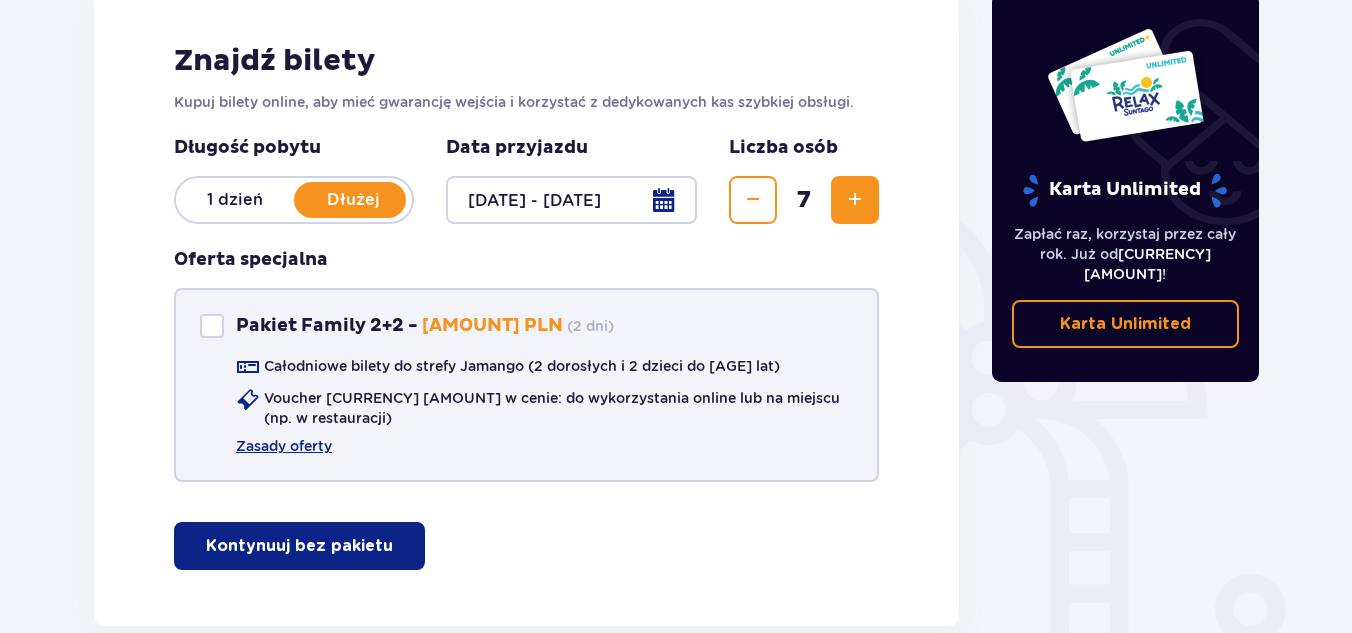 click at bounding box center (212, 326) 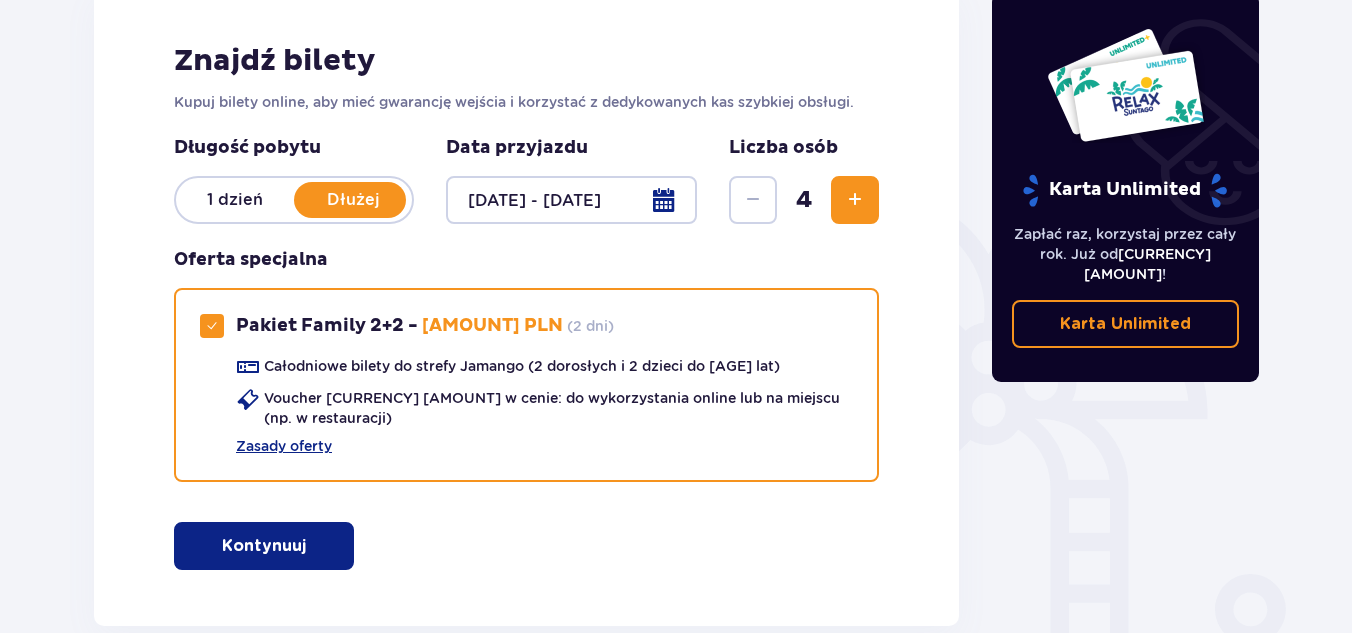 click at bounding box center (310, 546) 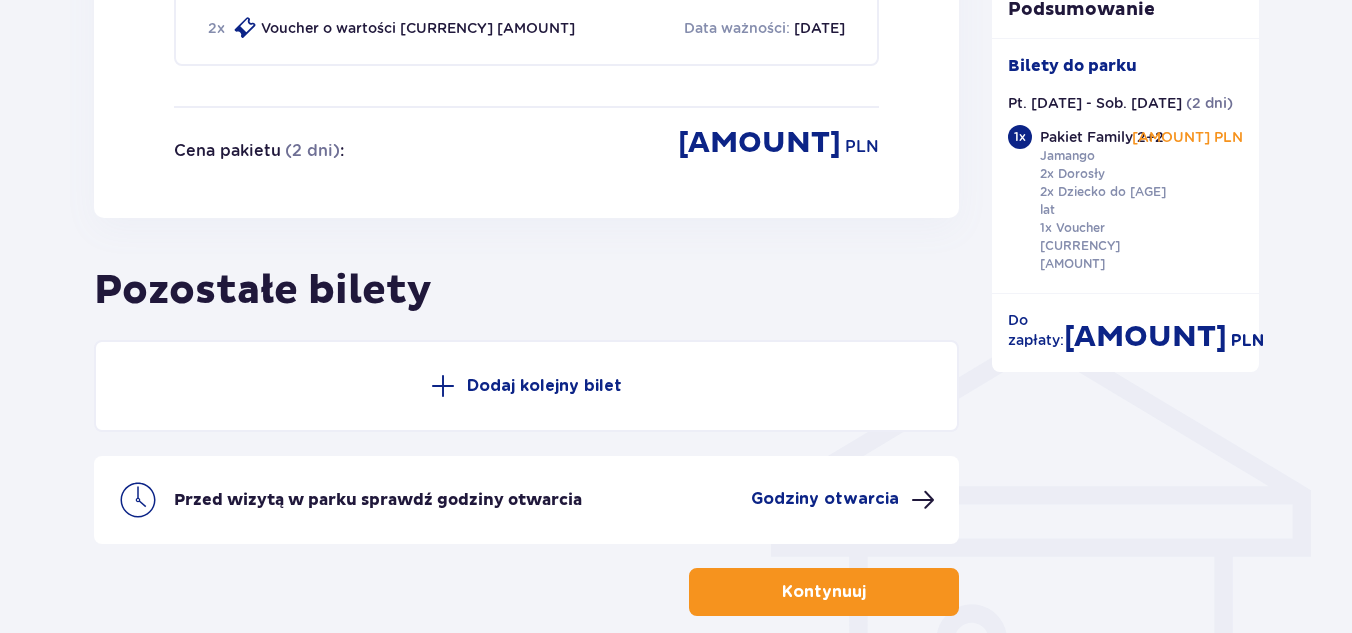 scroll, scrollTop: 1383, scrollLeft: 0, axis: vertical 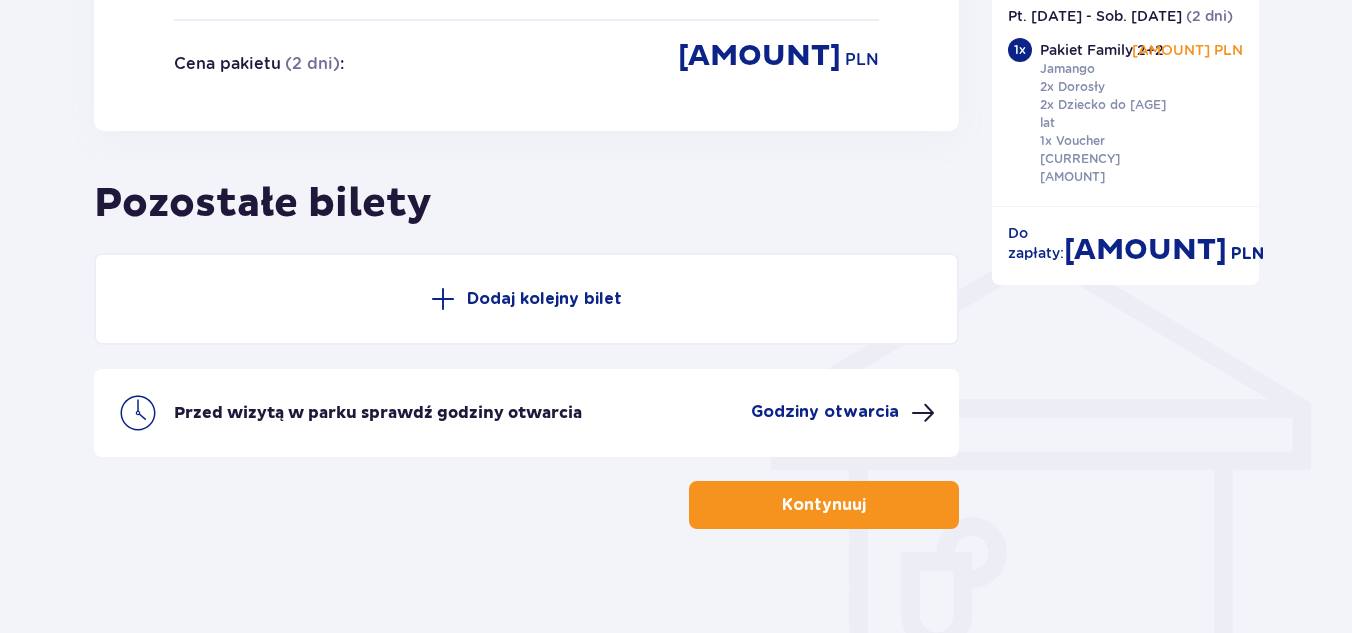 click on "Dodaj kolejny bilet" at bounding box center [544, 299] 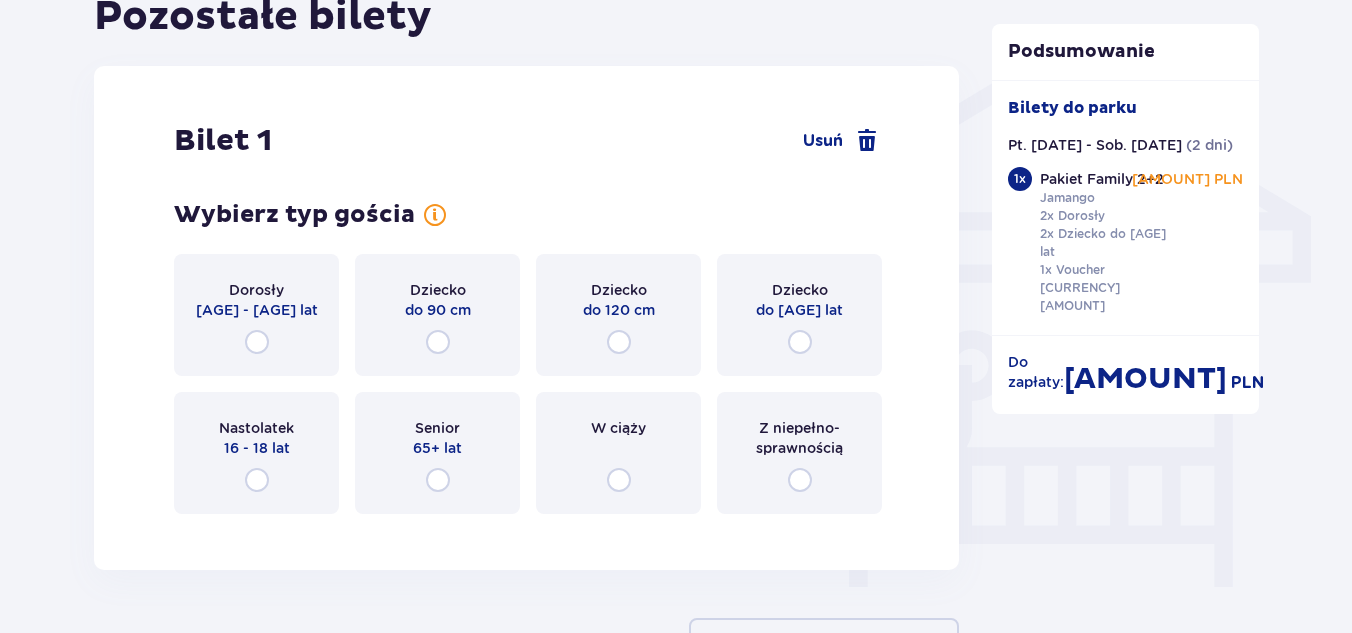 scroll, scrollTop: 1596, scrollLeft: 0, axis: vertical 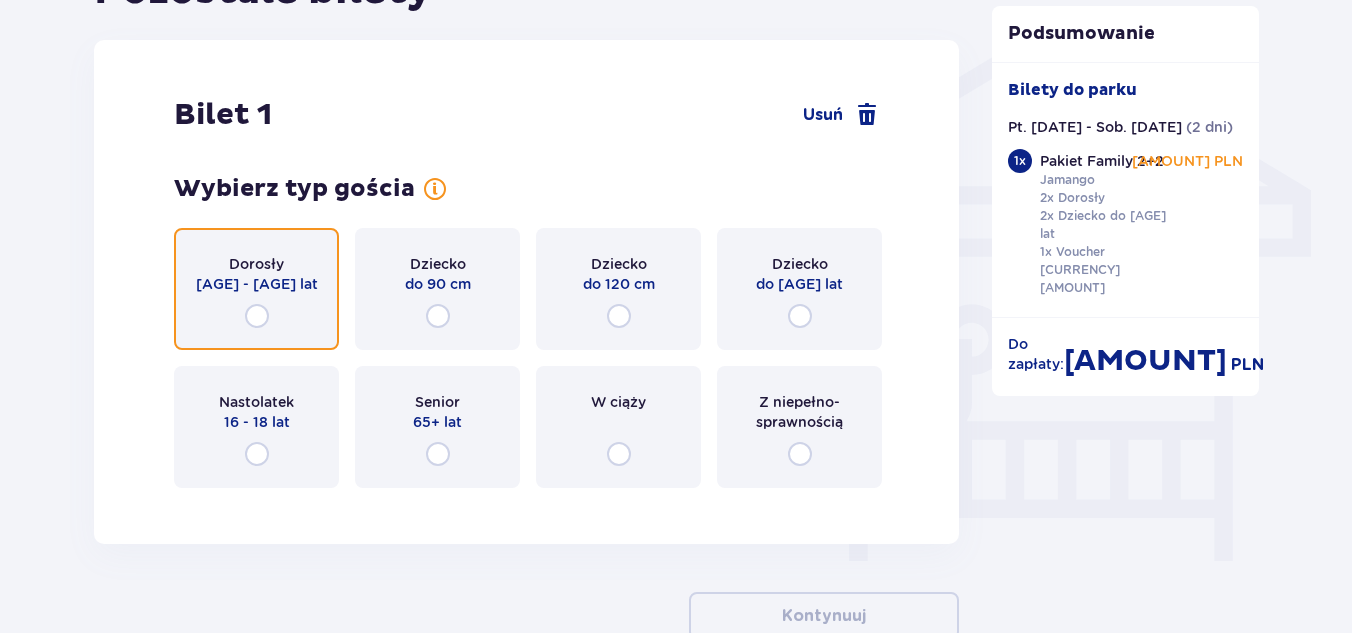 click at bounding box center (257, 316) 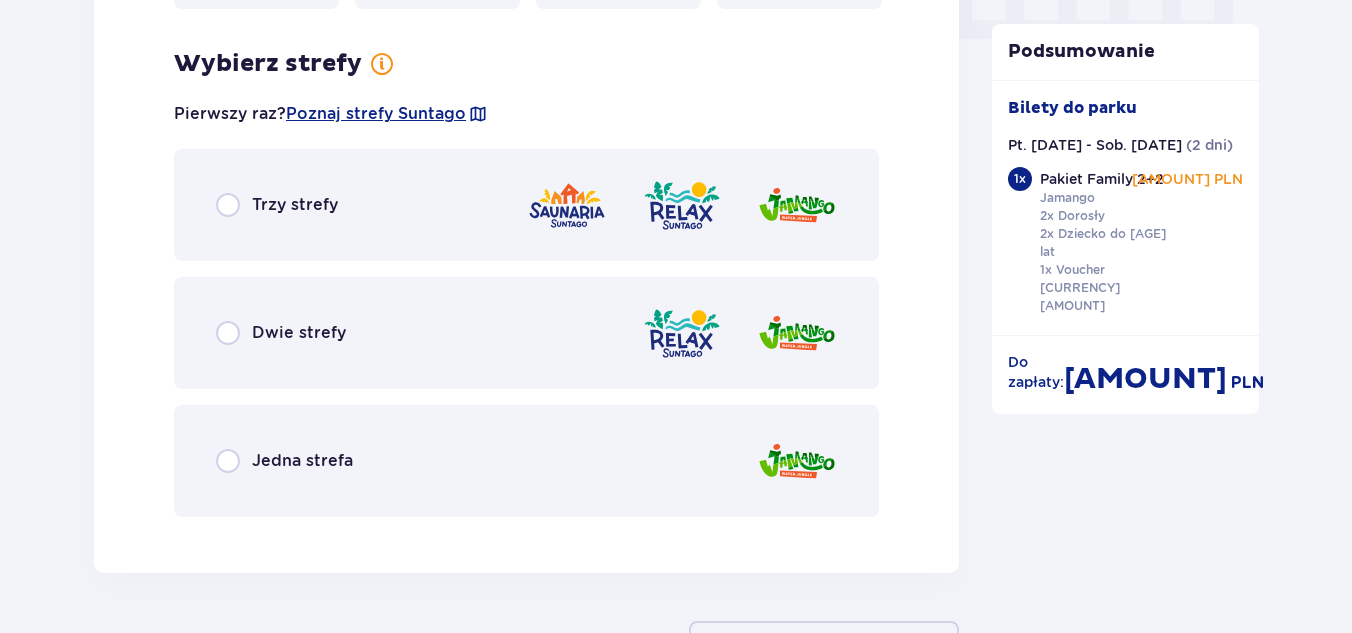 scroll, scrollTop: 2084, scrollLeft: 0, axis: vertical 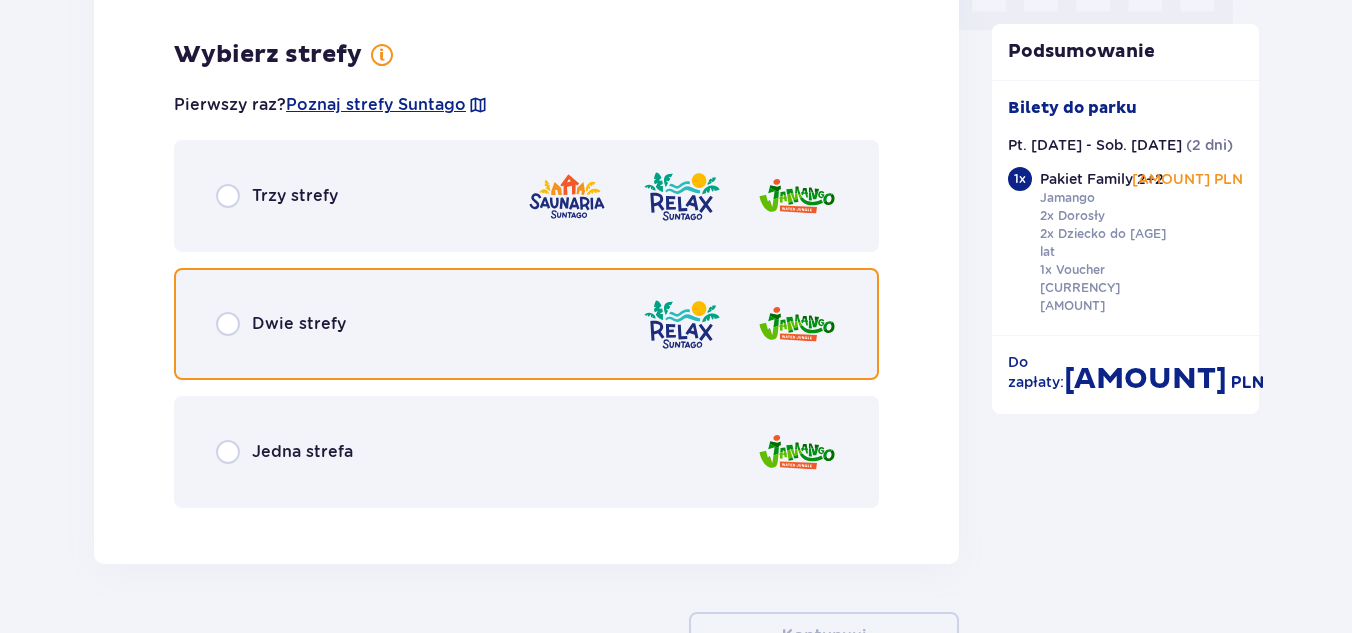 click at bounding box center [228, 324] 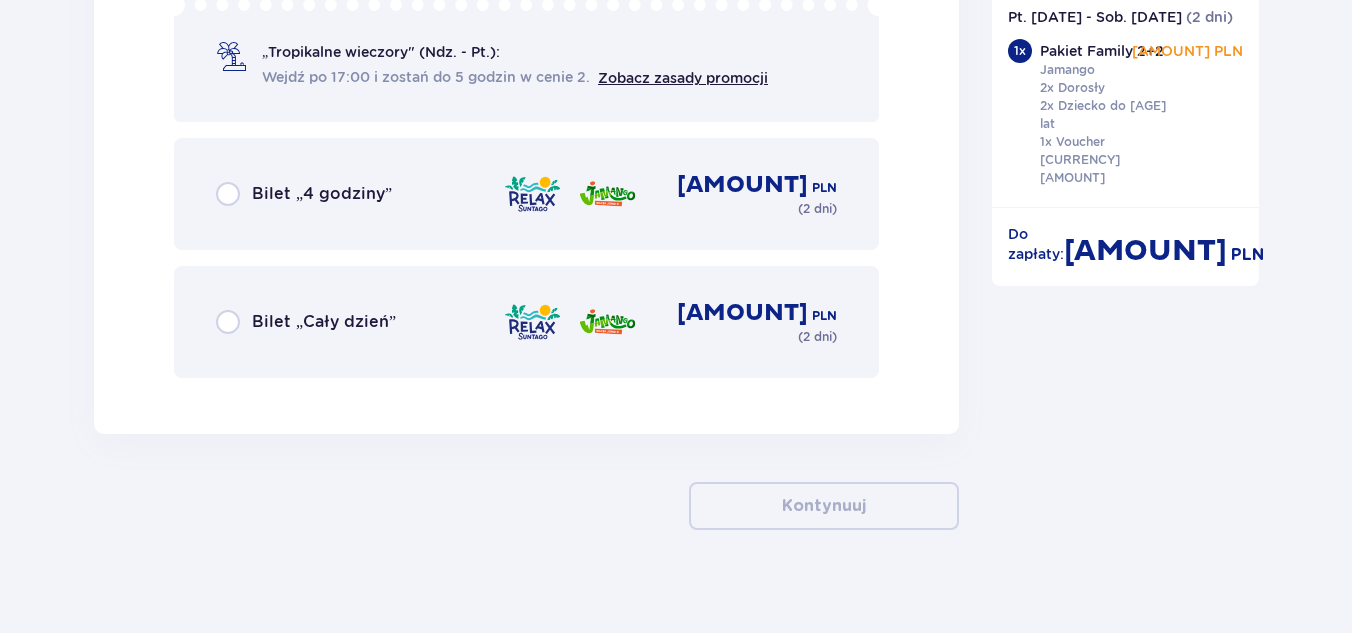 scroll, scrollTop: 2794, scrollLeft: 0, axis: vertical 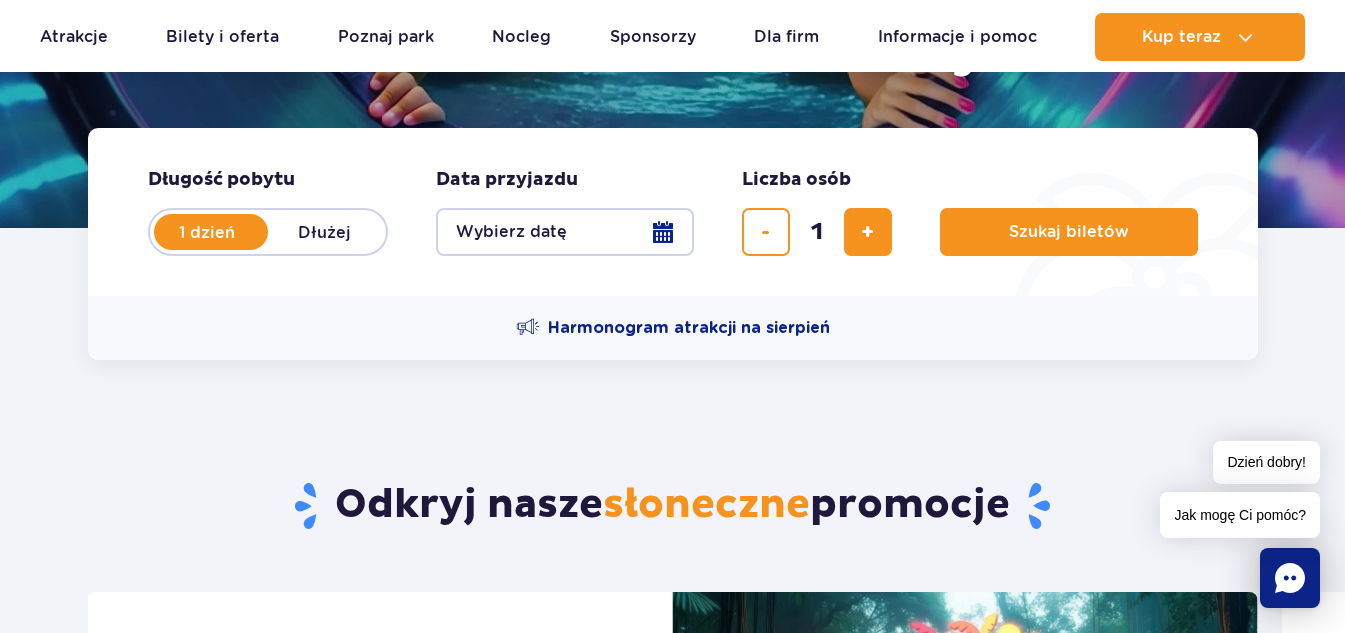 click on "Wybierz datę" at bounding box center [565, 232] 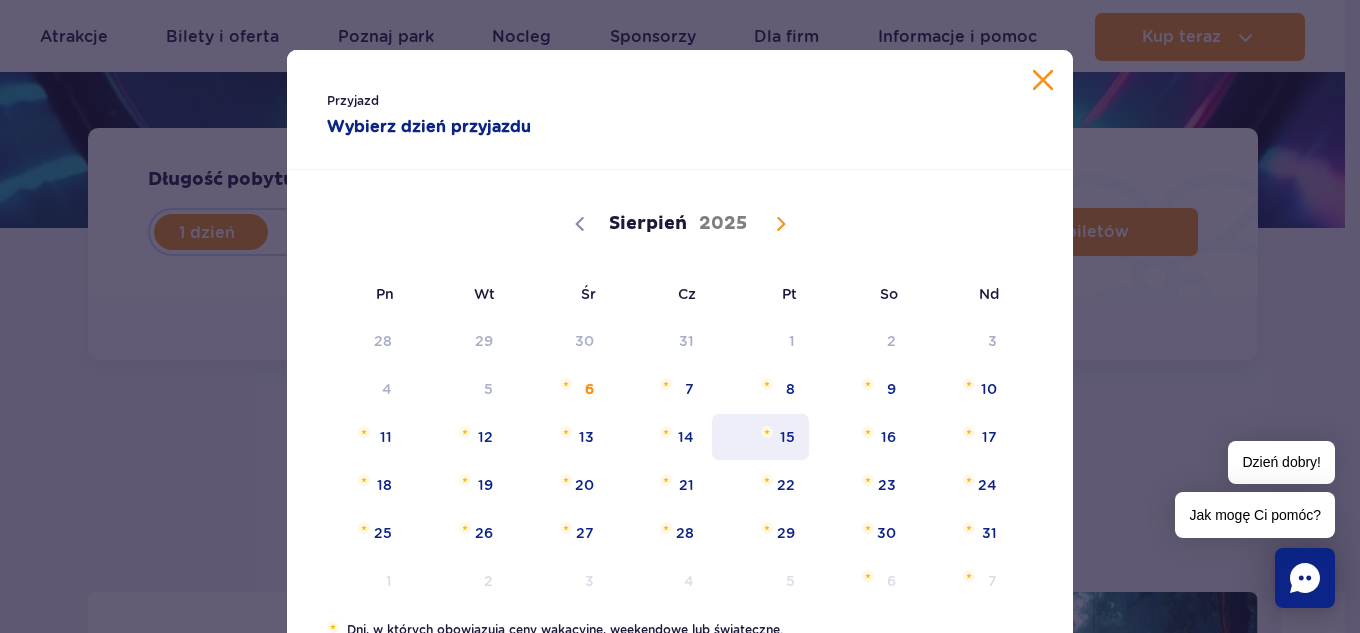 click on "15" at bounding box center (760, 437) 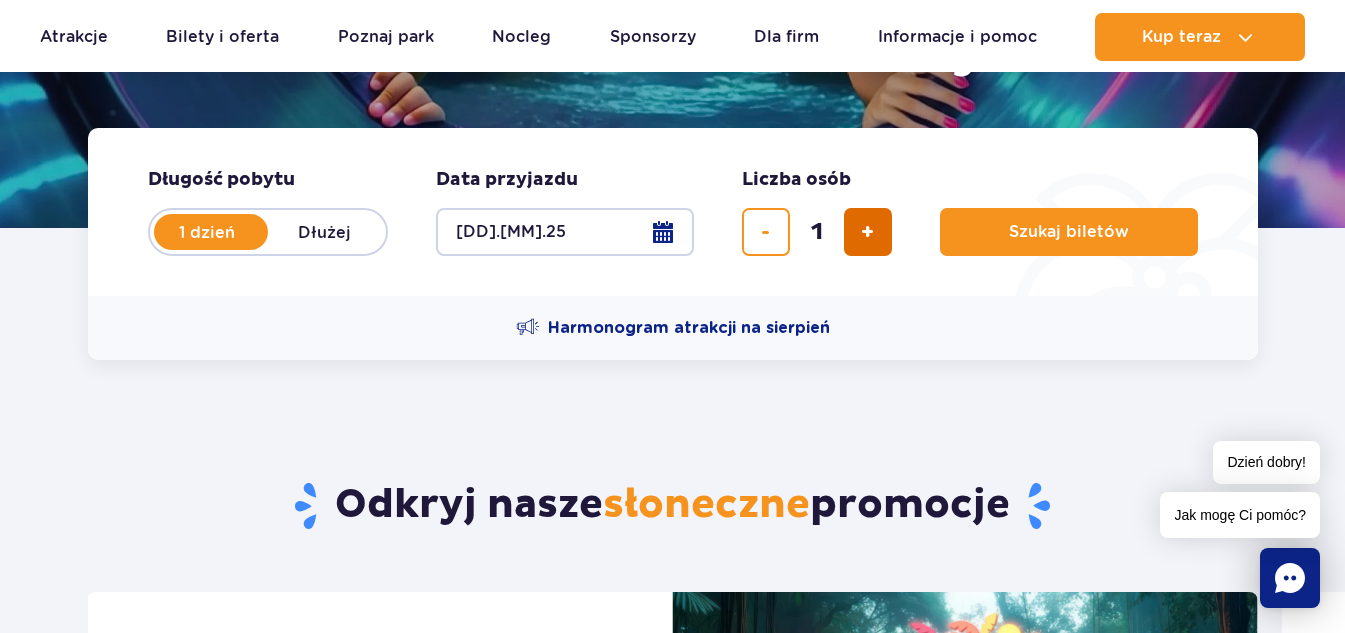 click at bounding box center [867, 232] 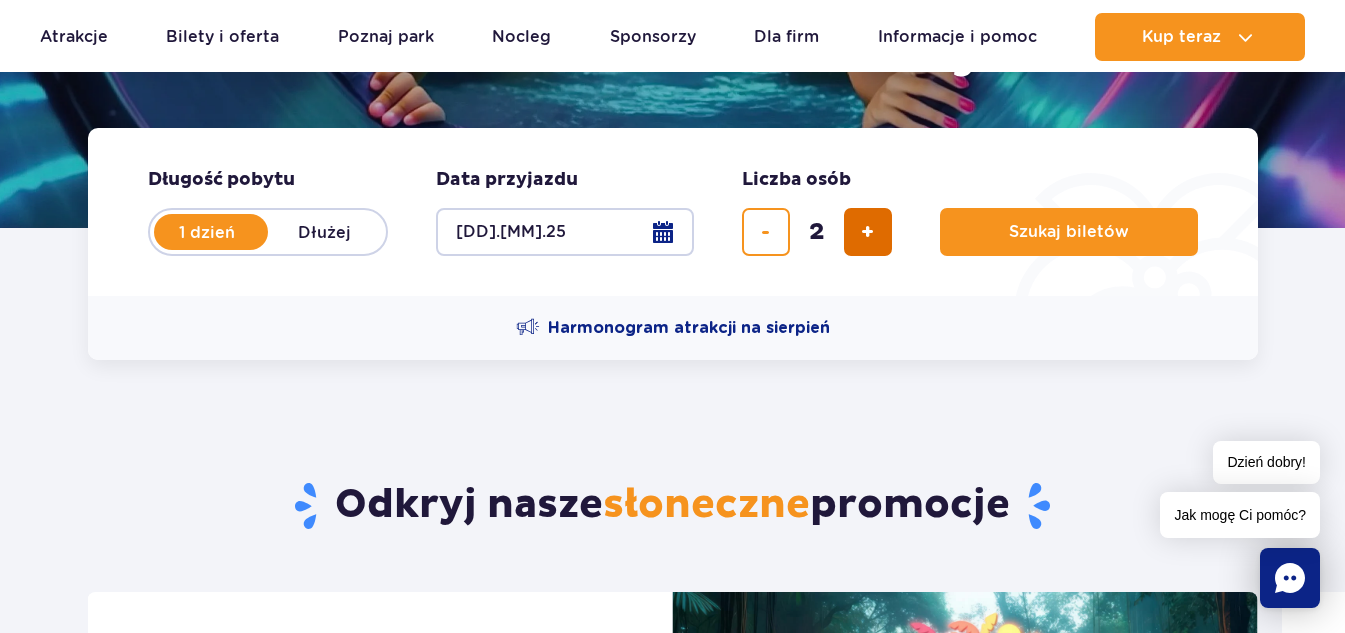 click at bounding box center (867, 232) 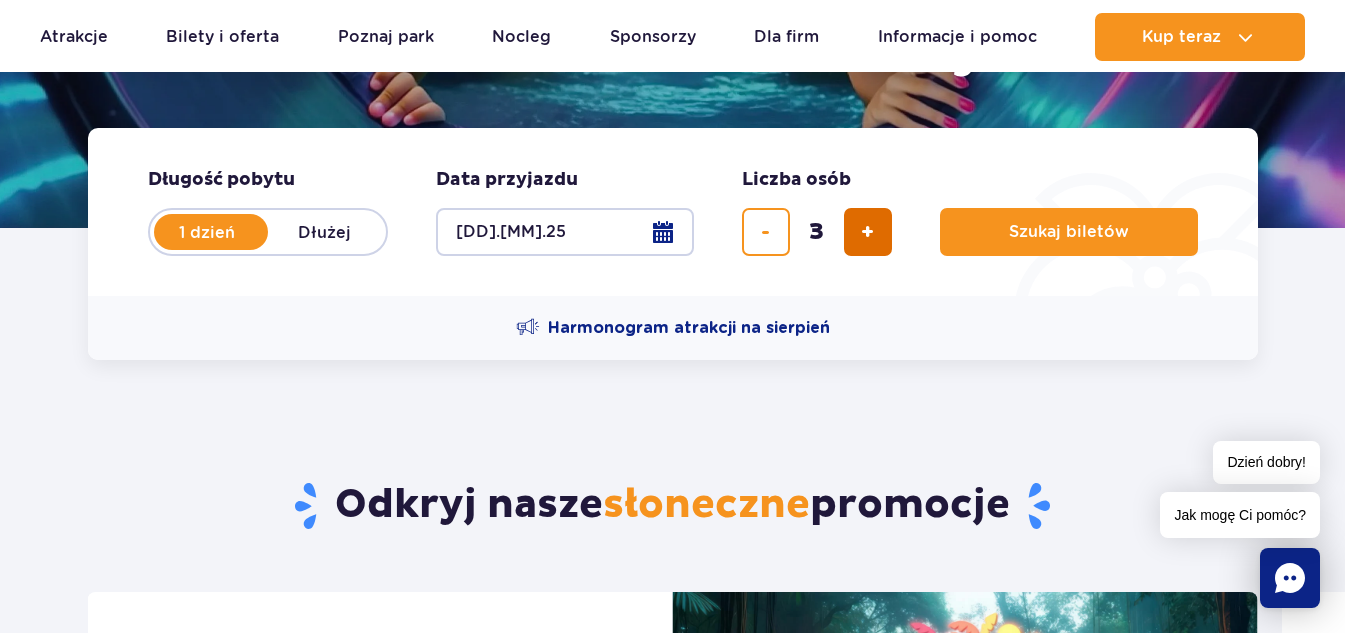 click at bounding box center [867, 232] 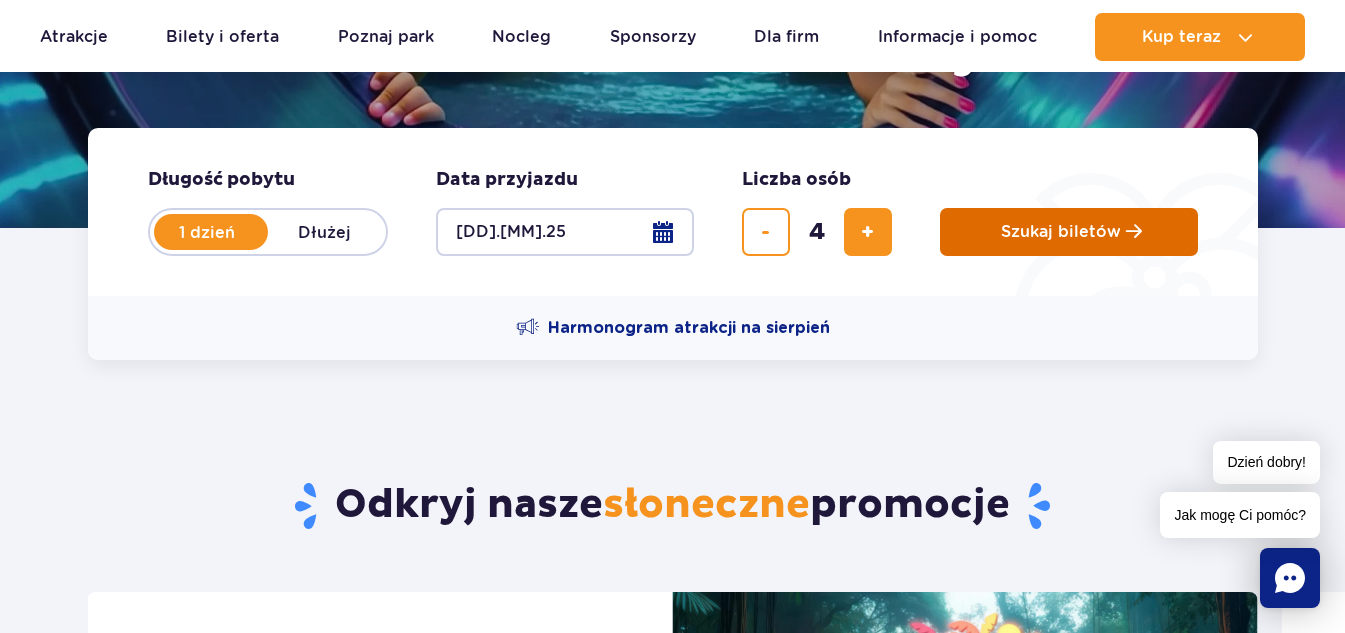 click on "Szukaj biletów" at bounding box center [1061, 232] 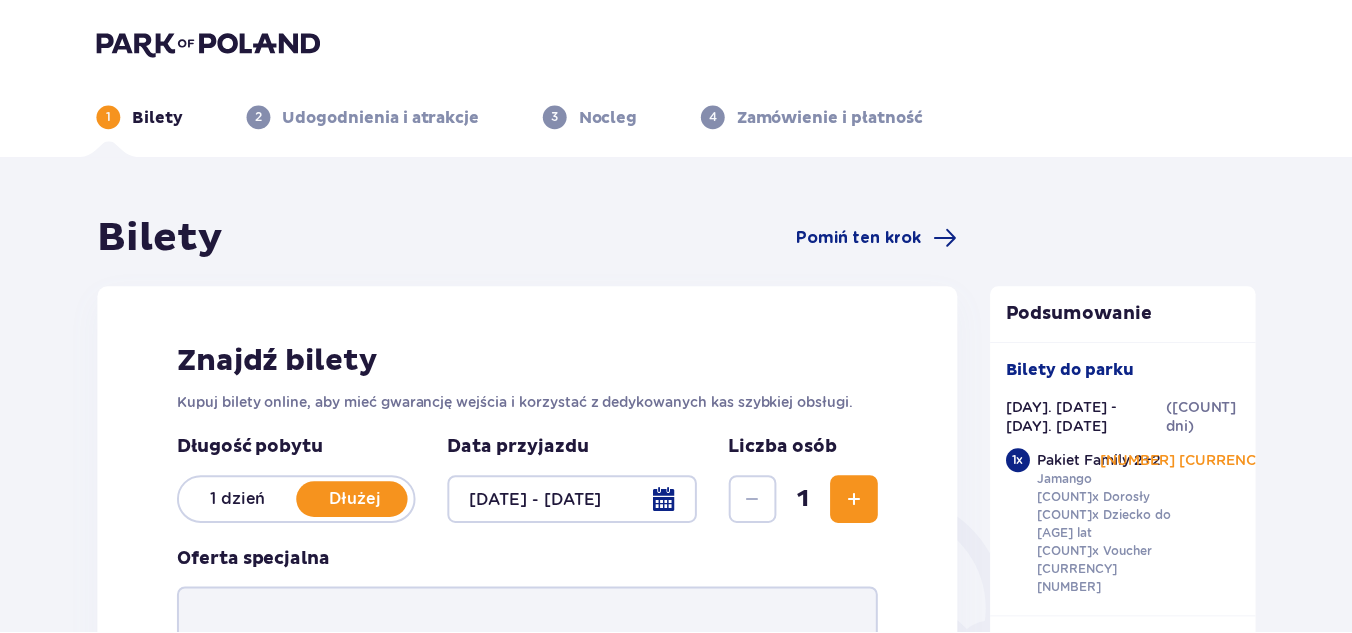 scroll, scrollTop: 0, scrollLeft: 0, axis: both 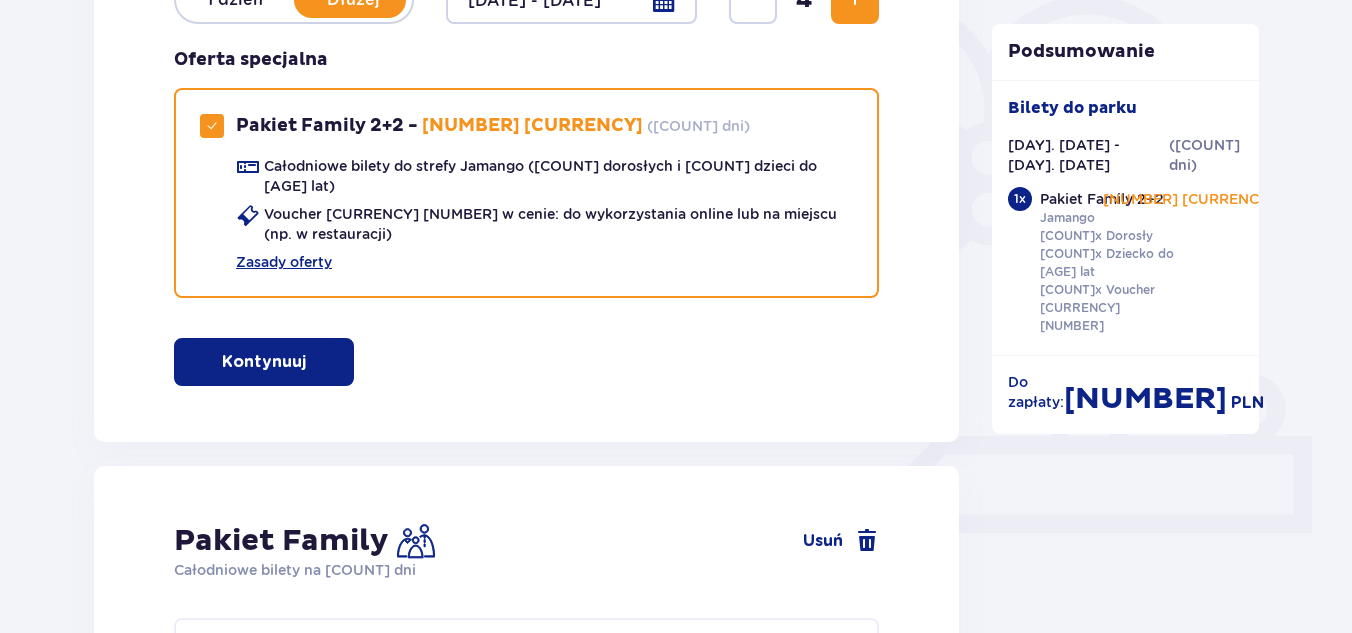 click on "Kontynuuj" at bounding box center (264, 362) 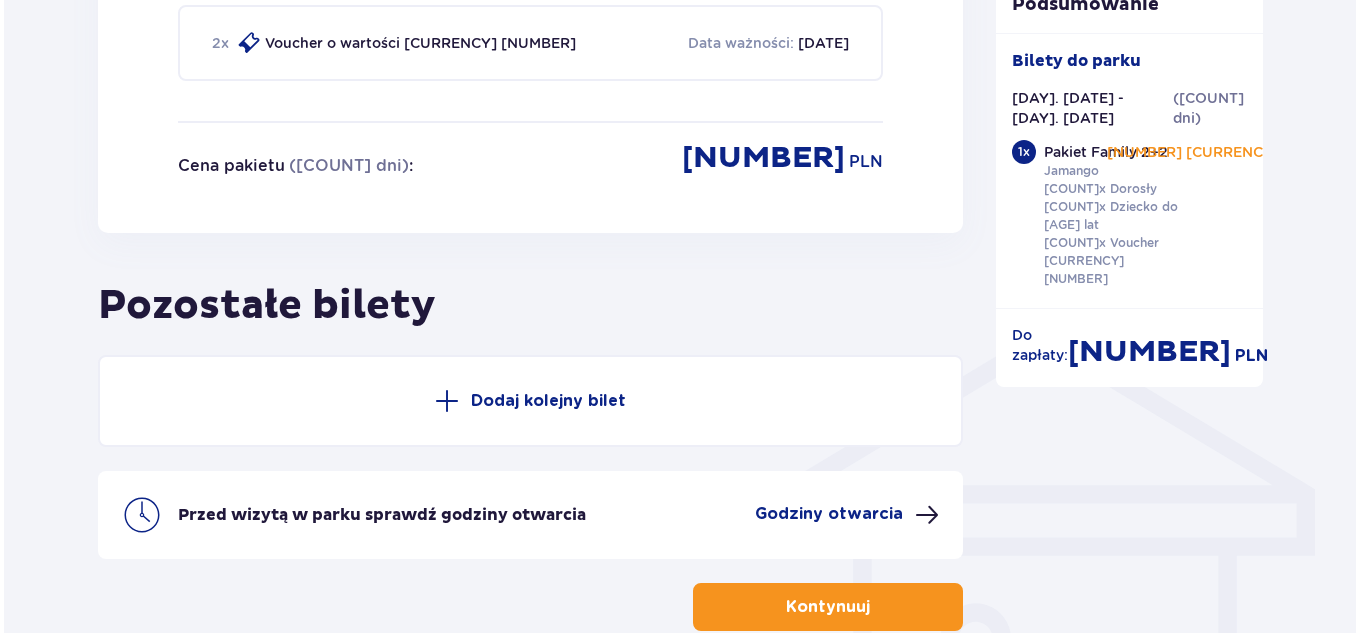 scroll, scrollTop: 1383, scrollLeft: 0, axis: vertical 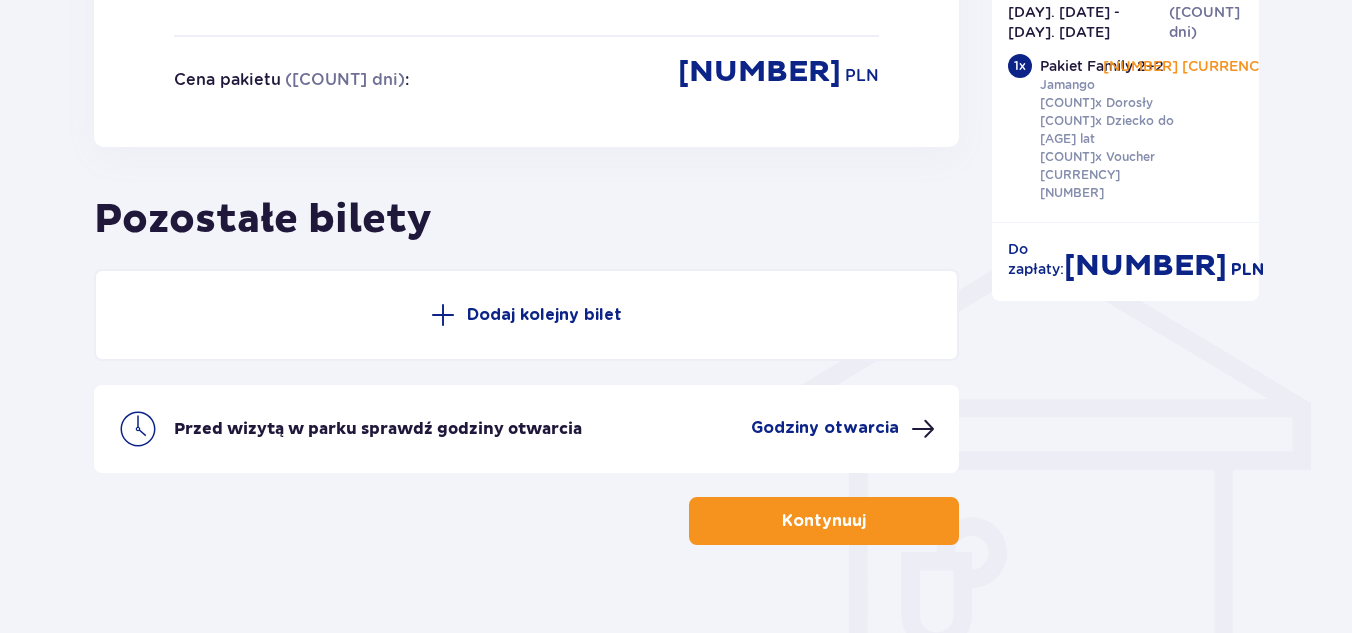 click on "Godziny otwarcia" at bounding box center (825, 428) 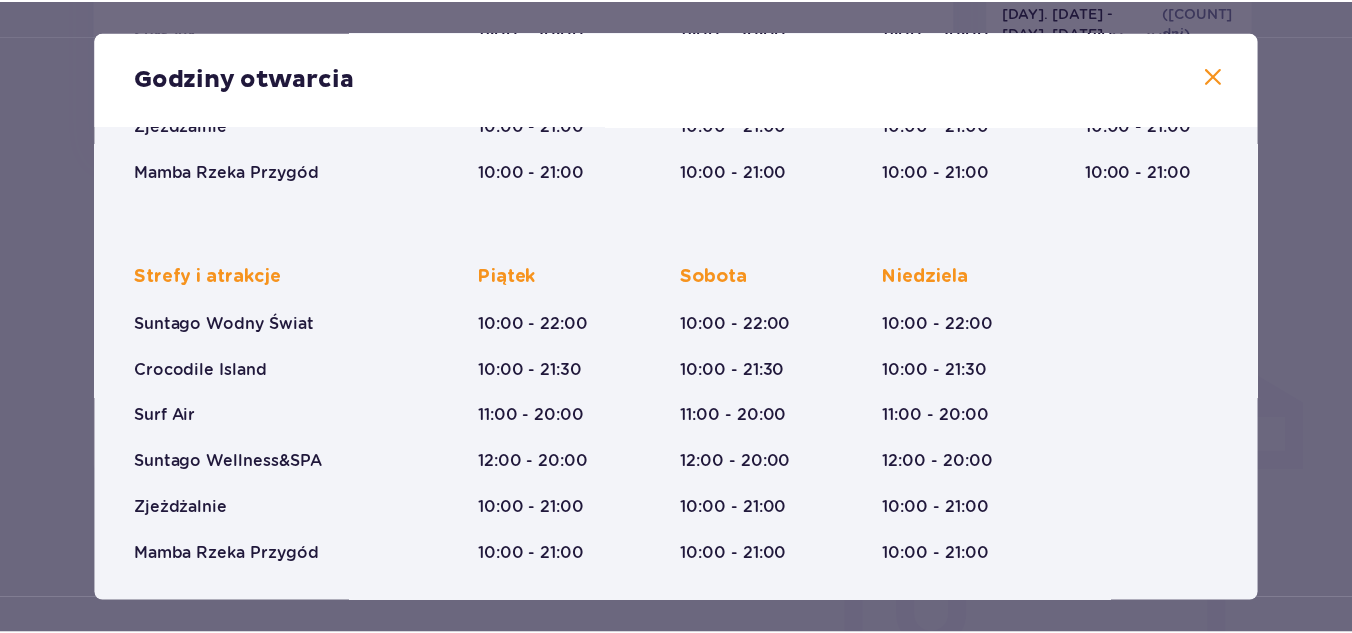 scroll, scrollTop: 405, scrollLeft: 0, axis: vertical 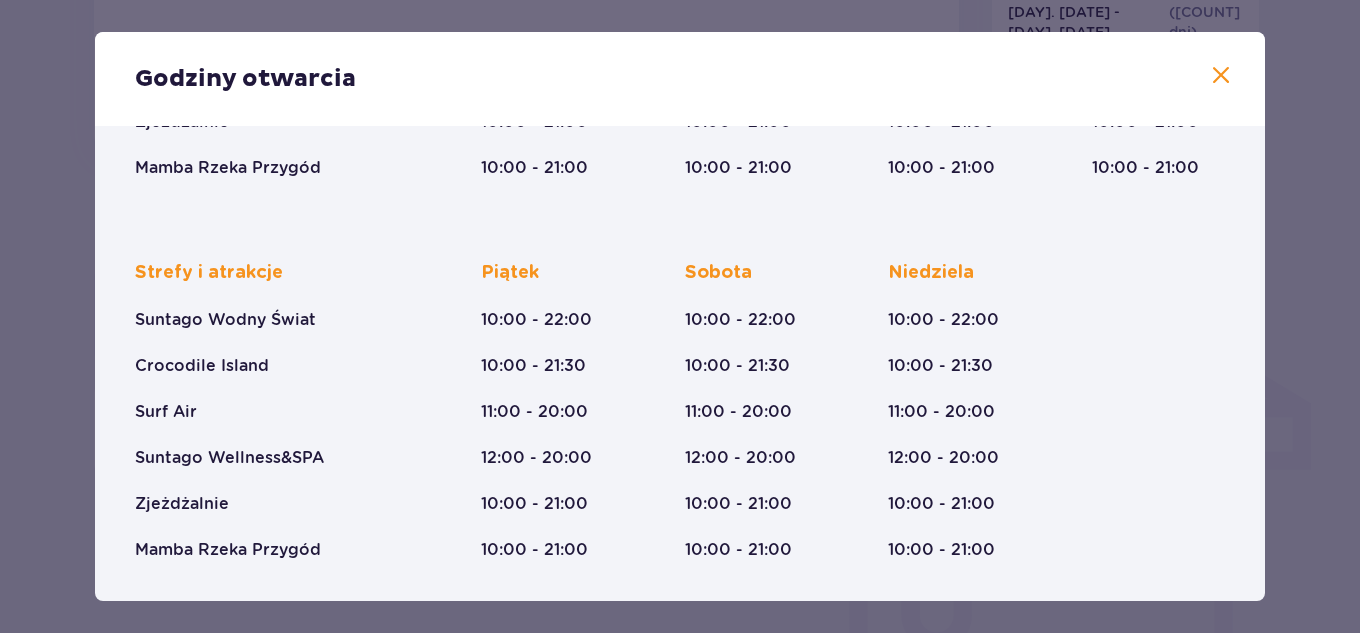 click at bounding box center (1221, 76) 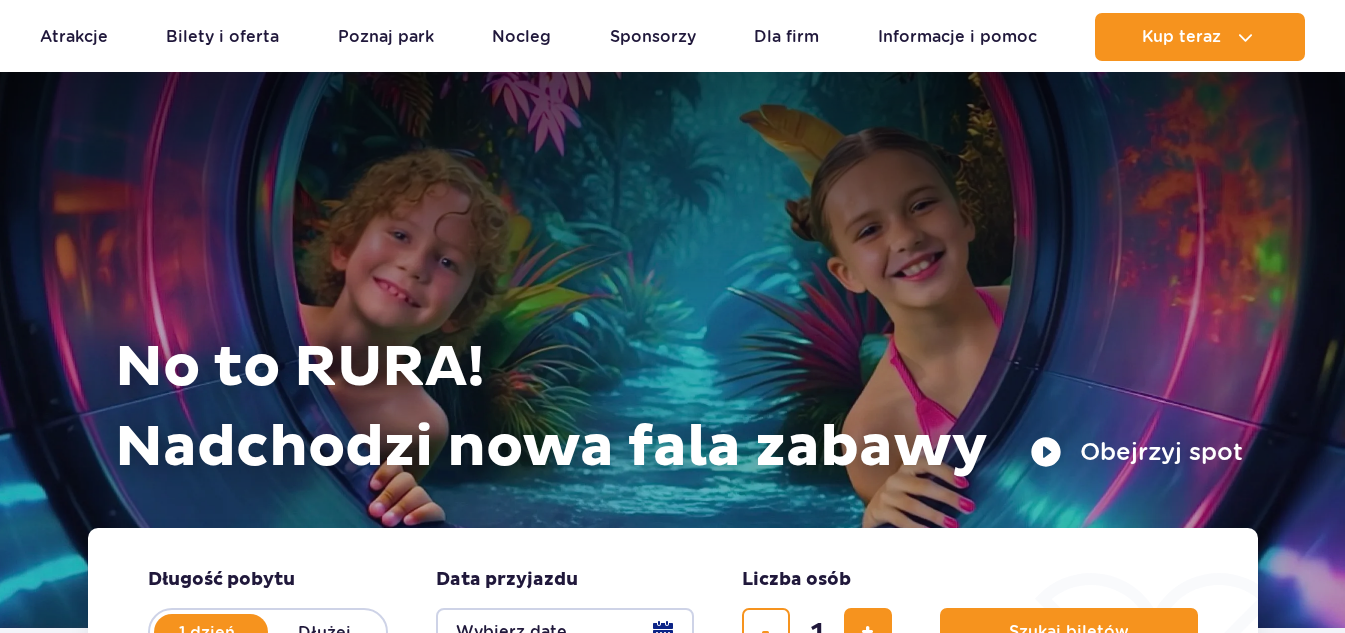 scroll, scrollTop: 400, scrollLeft: 0, axis: vertical 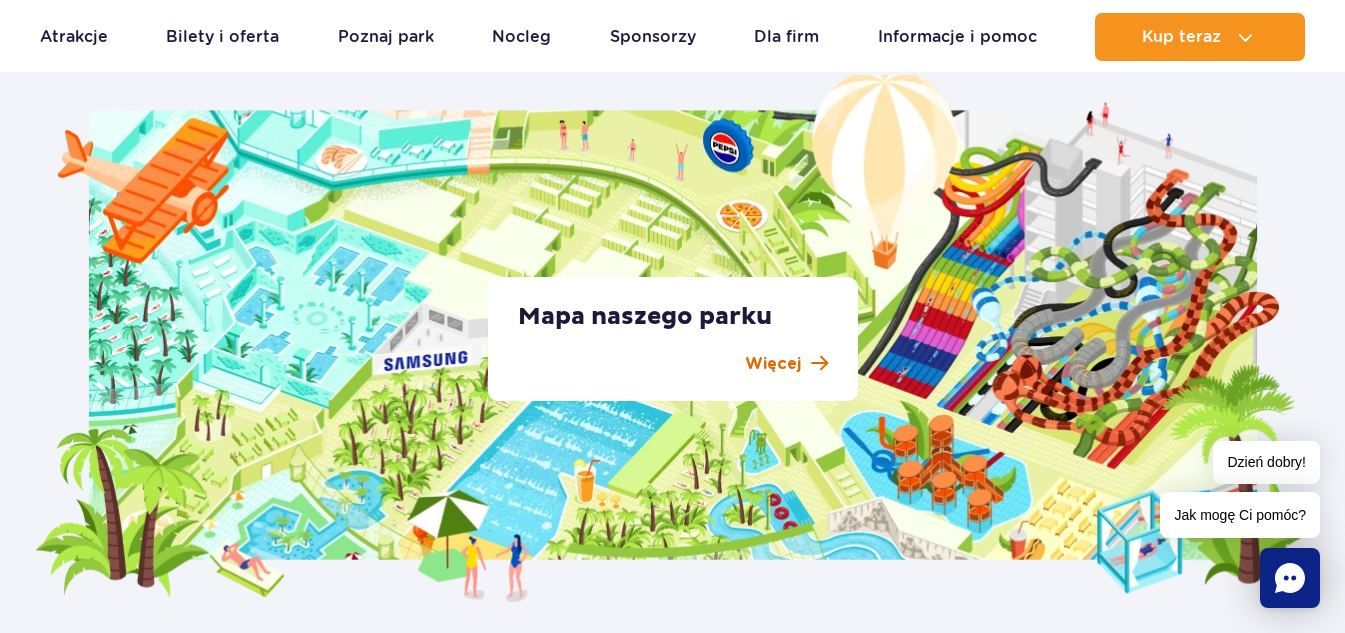 click on "Więcej" at bounding box center [673, 364] 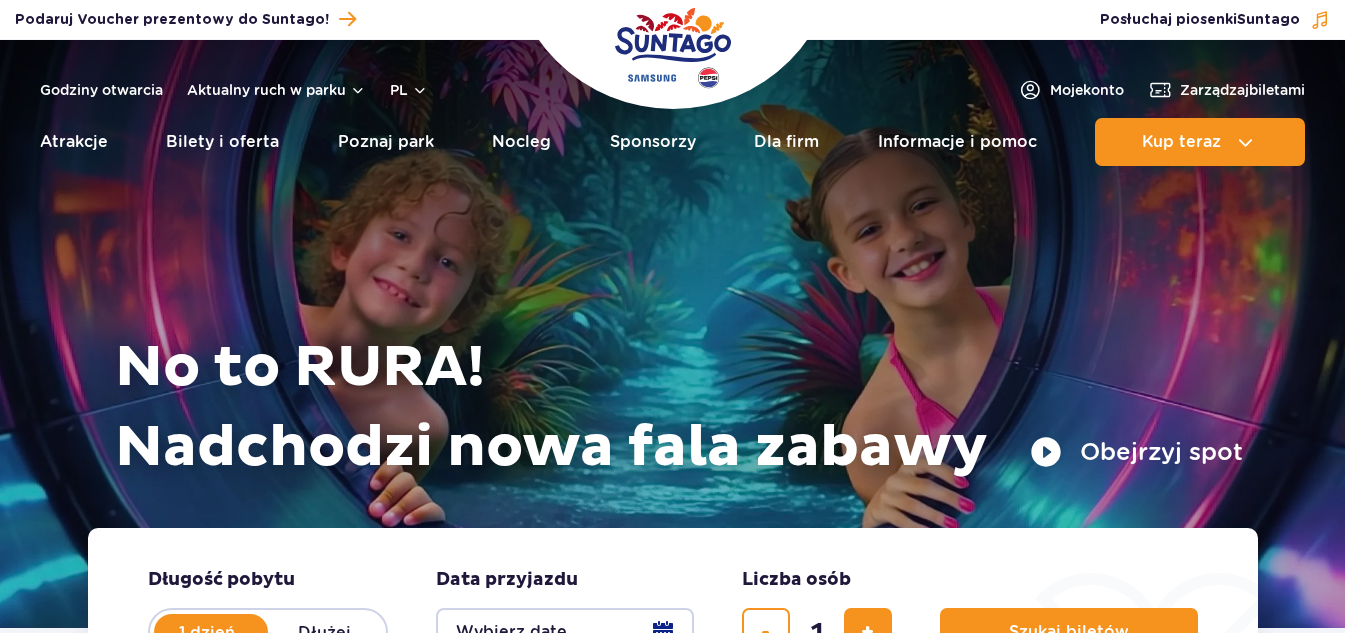 scroll, scrollTop: 0, scrollLeft: 0, axis: both 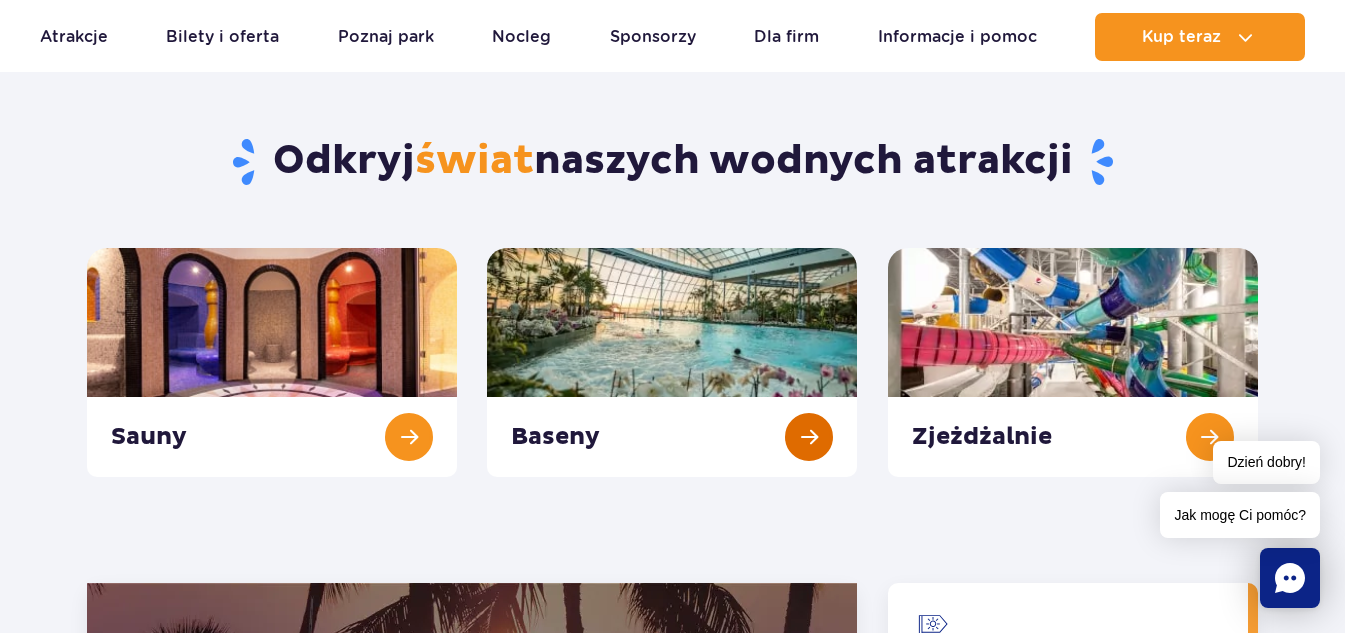 click at bounding box center [672, 362] 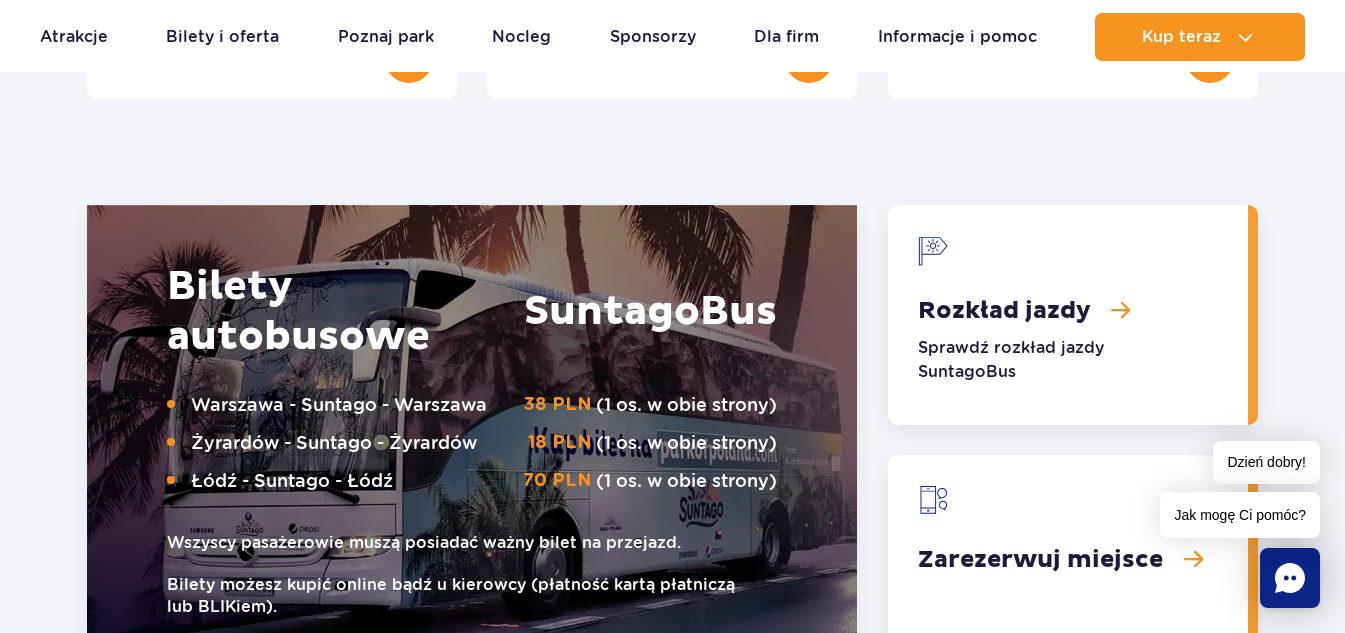 scroll, scrollTop: 2500, scrollLeft: 0, axis: vertical 